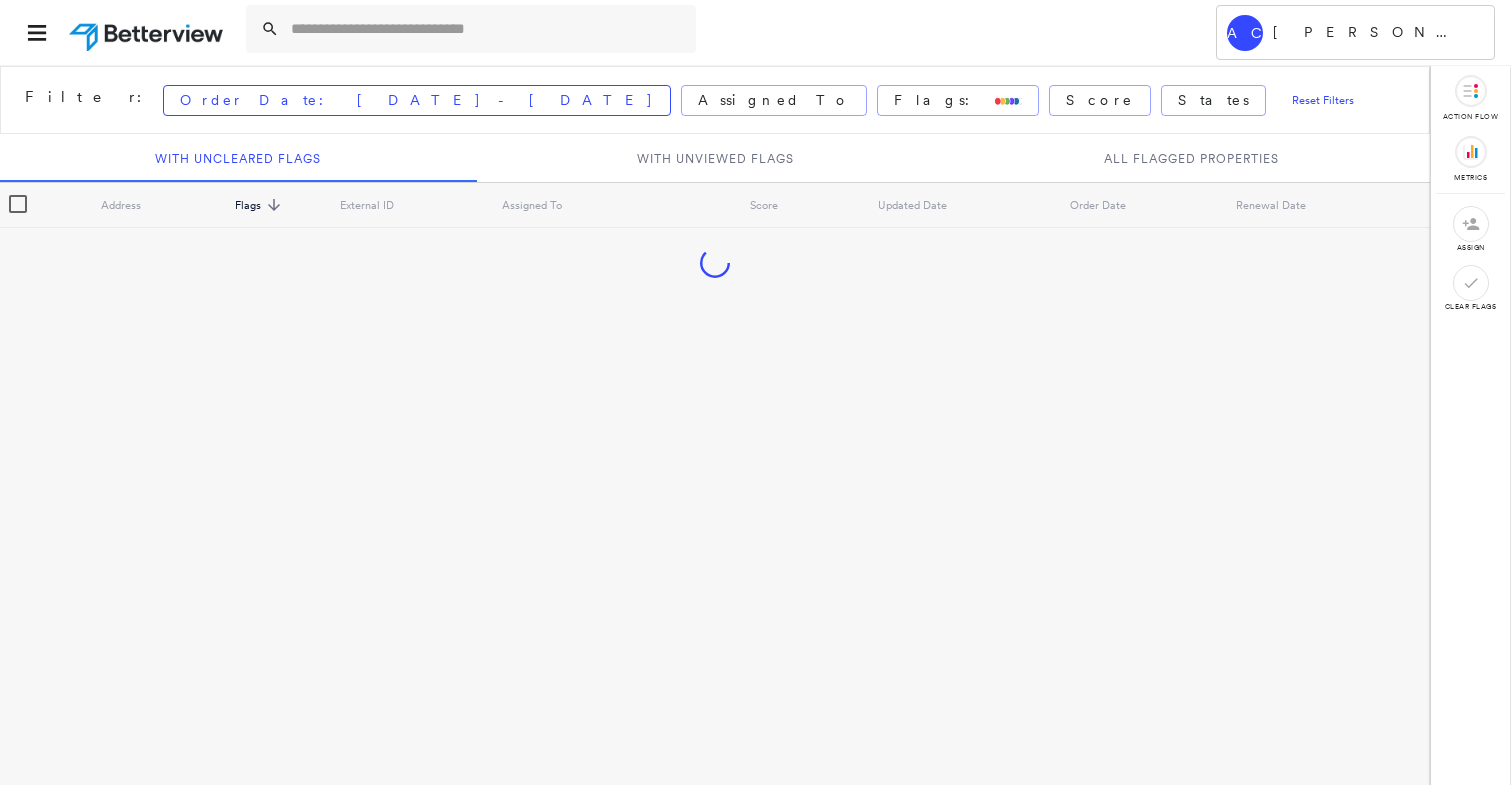 scroll, scrollTop: 0, scrollLeft: 0, axis: both 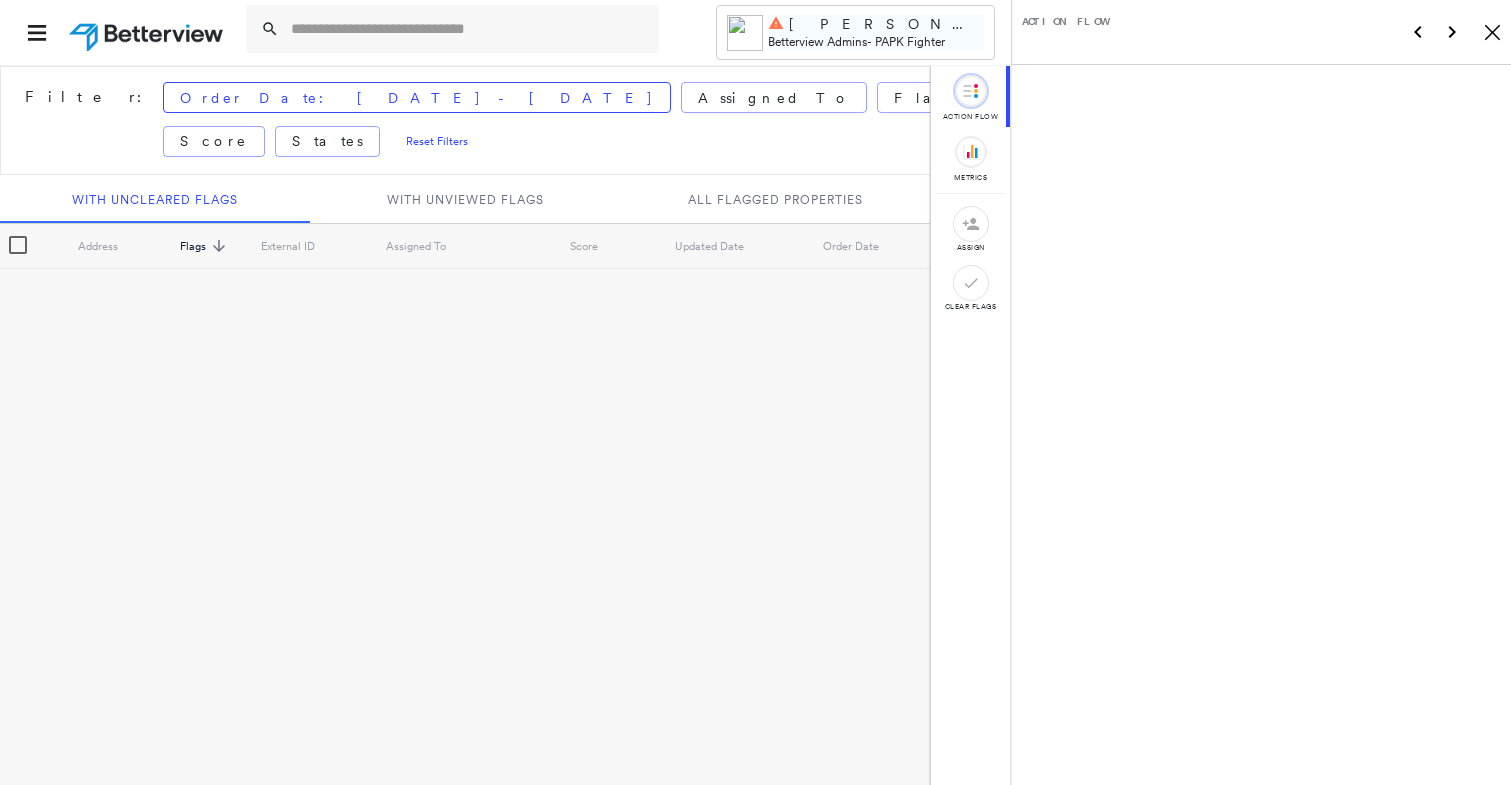 click on "Betterview Admins" at bounding box center [817, 41] 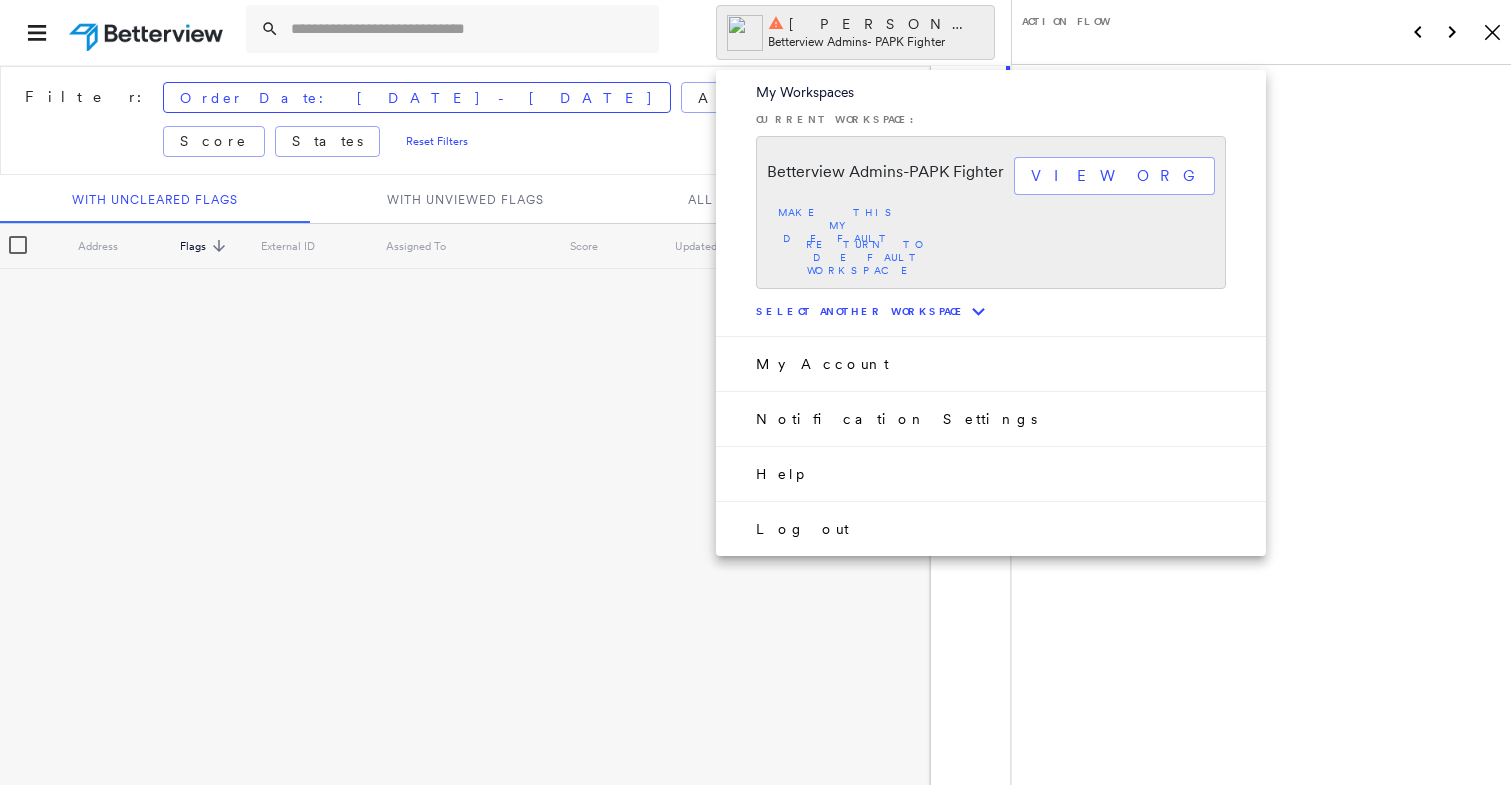 click on "Select another workspace" at bounding box center [861, 311] 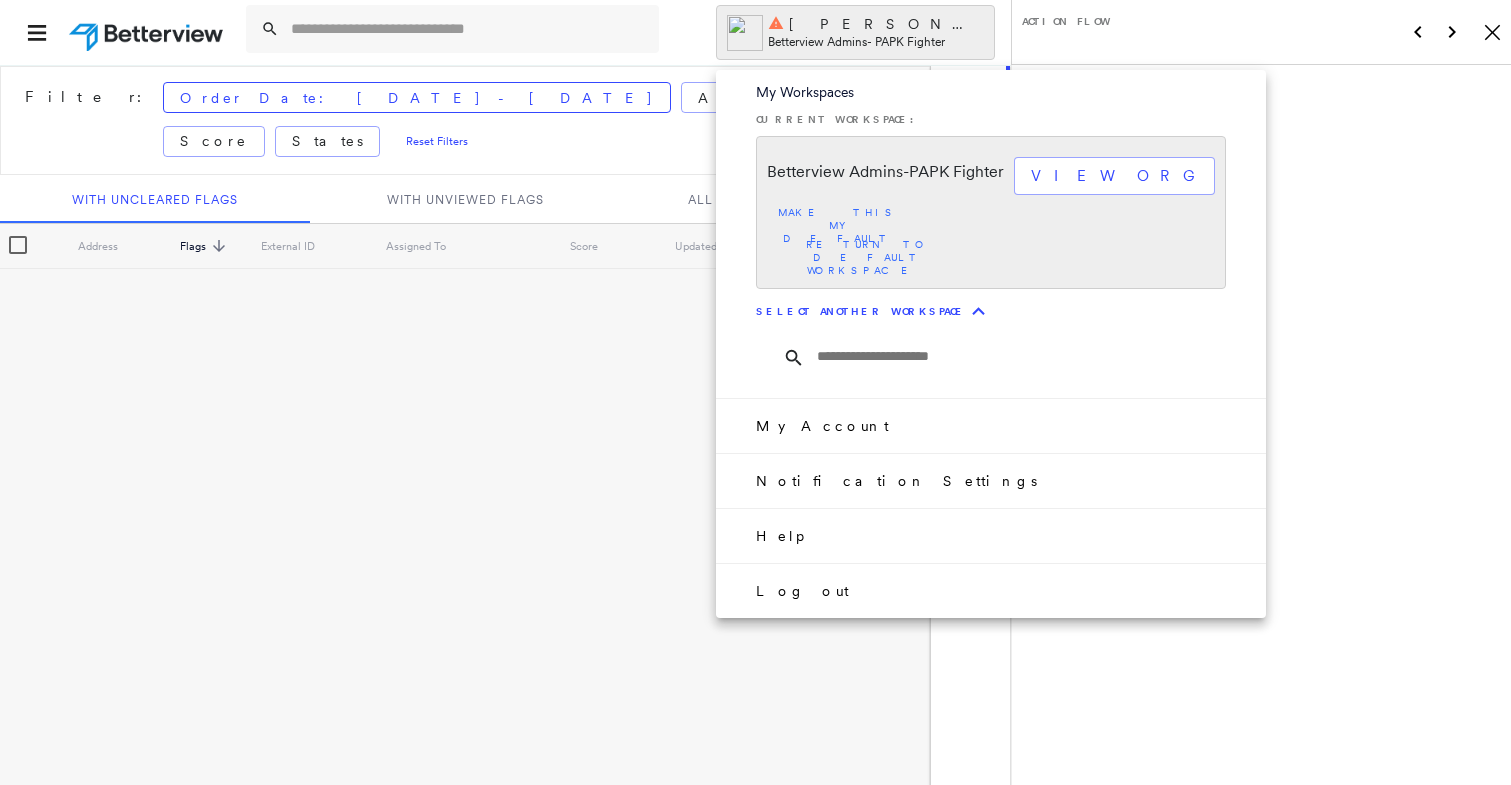 click at bounding box center [1029, 357] 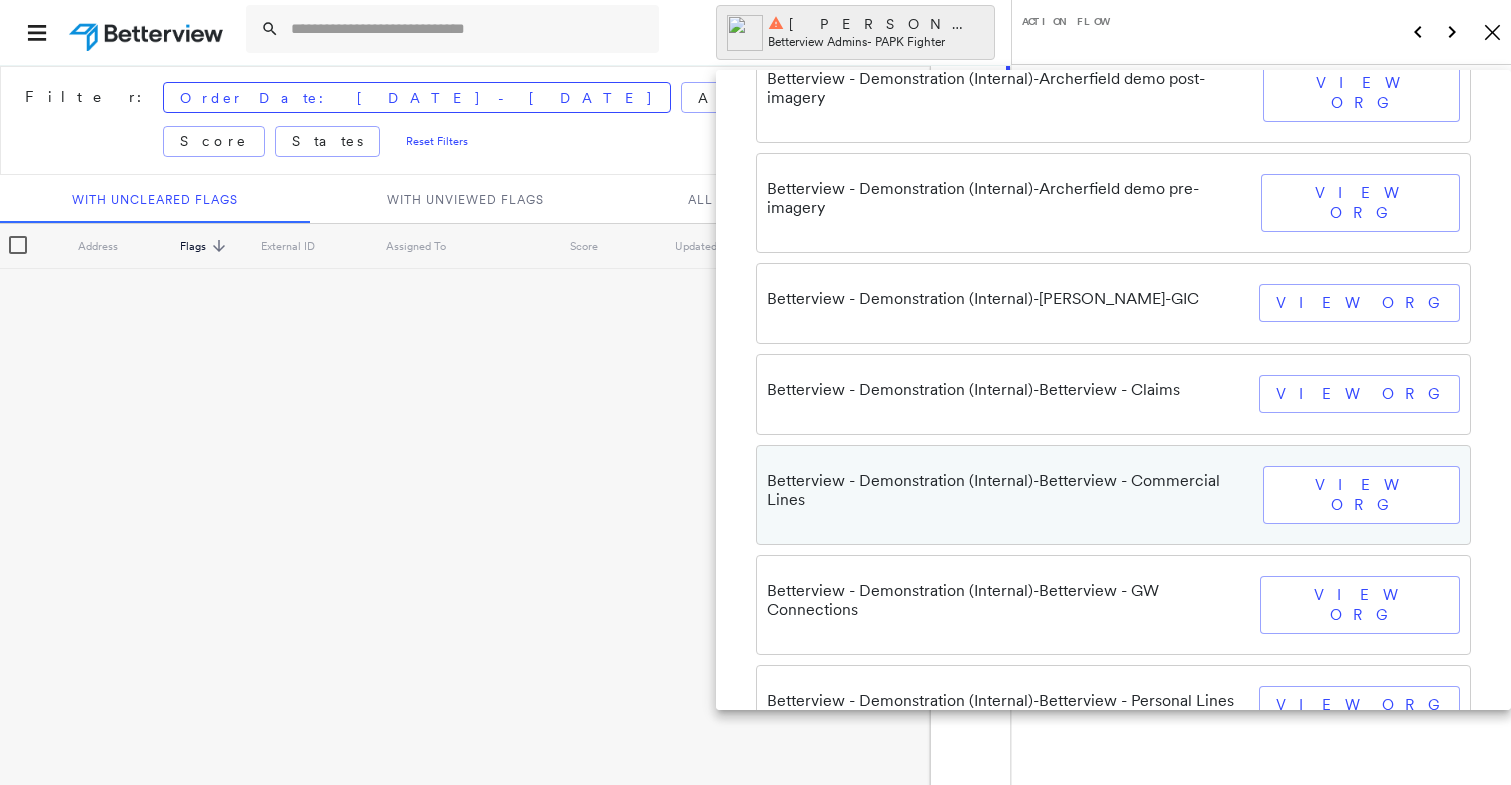 scroll, scrollTop: 397, scrollLeft: 0, axis: vertical 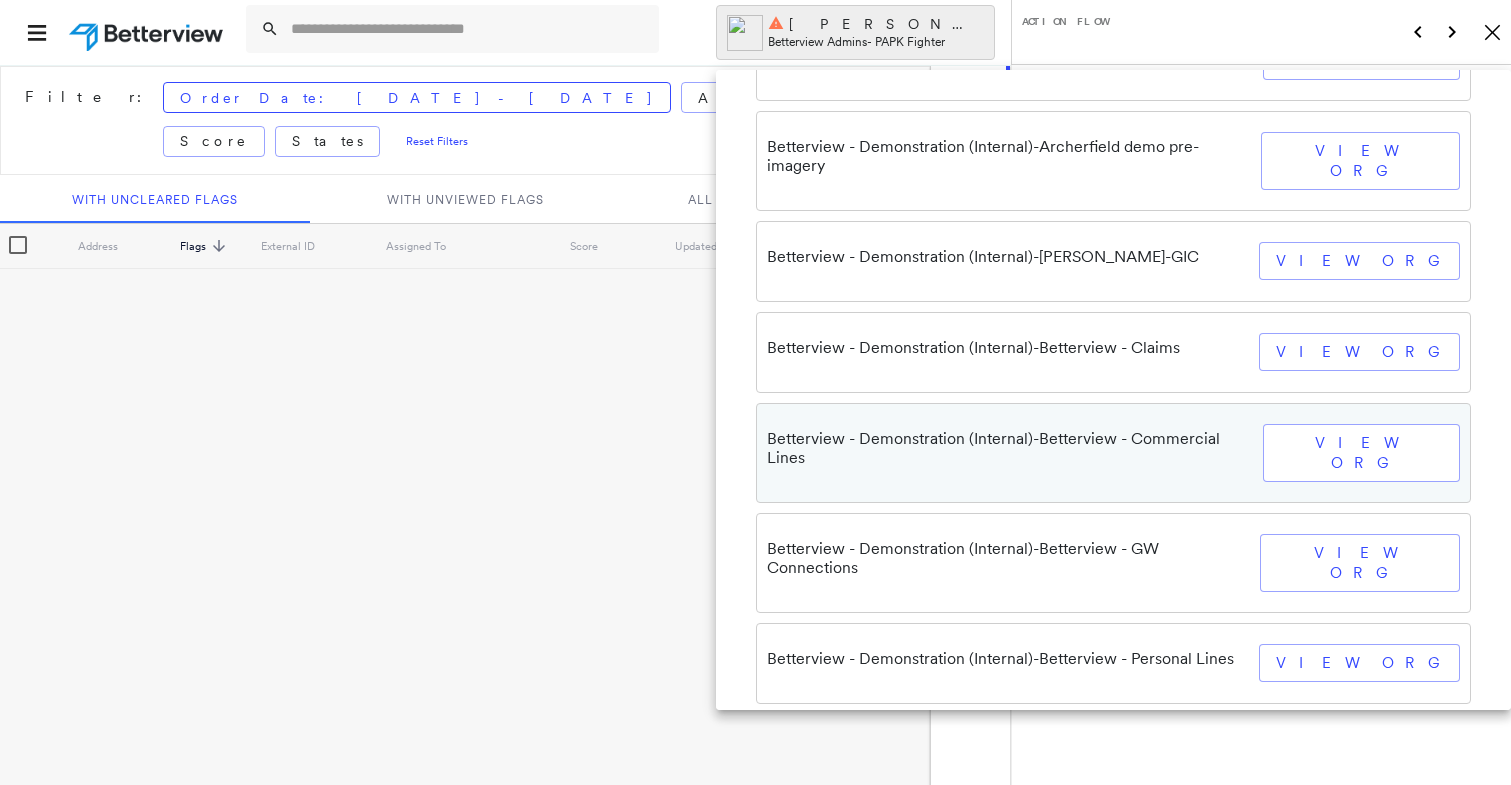 type on "*****" 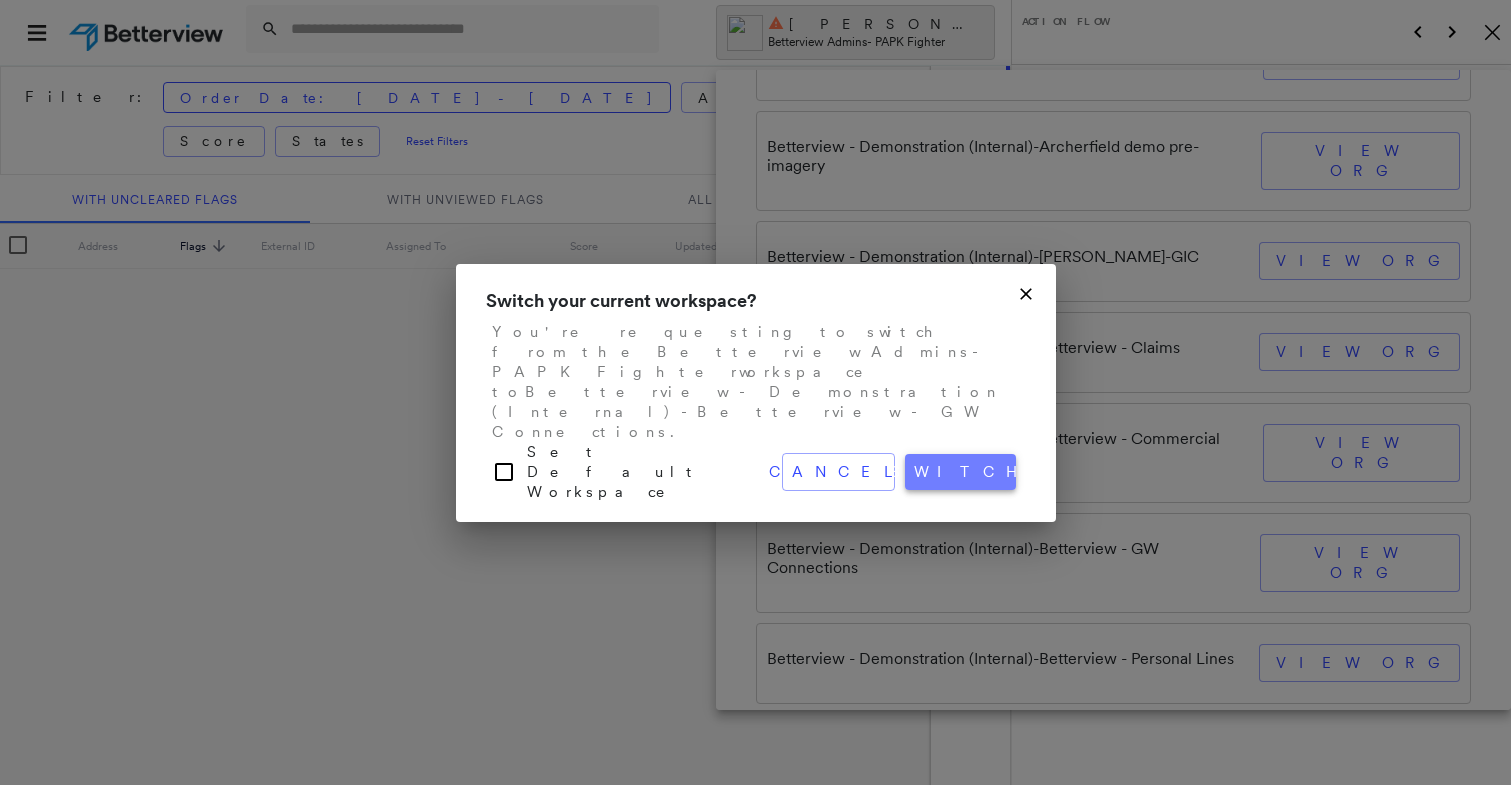 click on "switch" at bounding box center (960, 472) 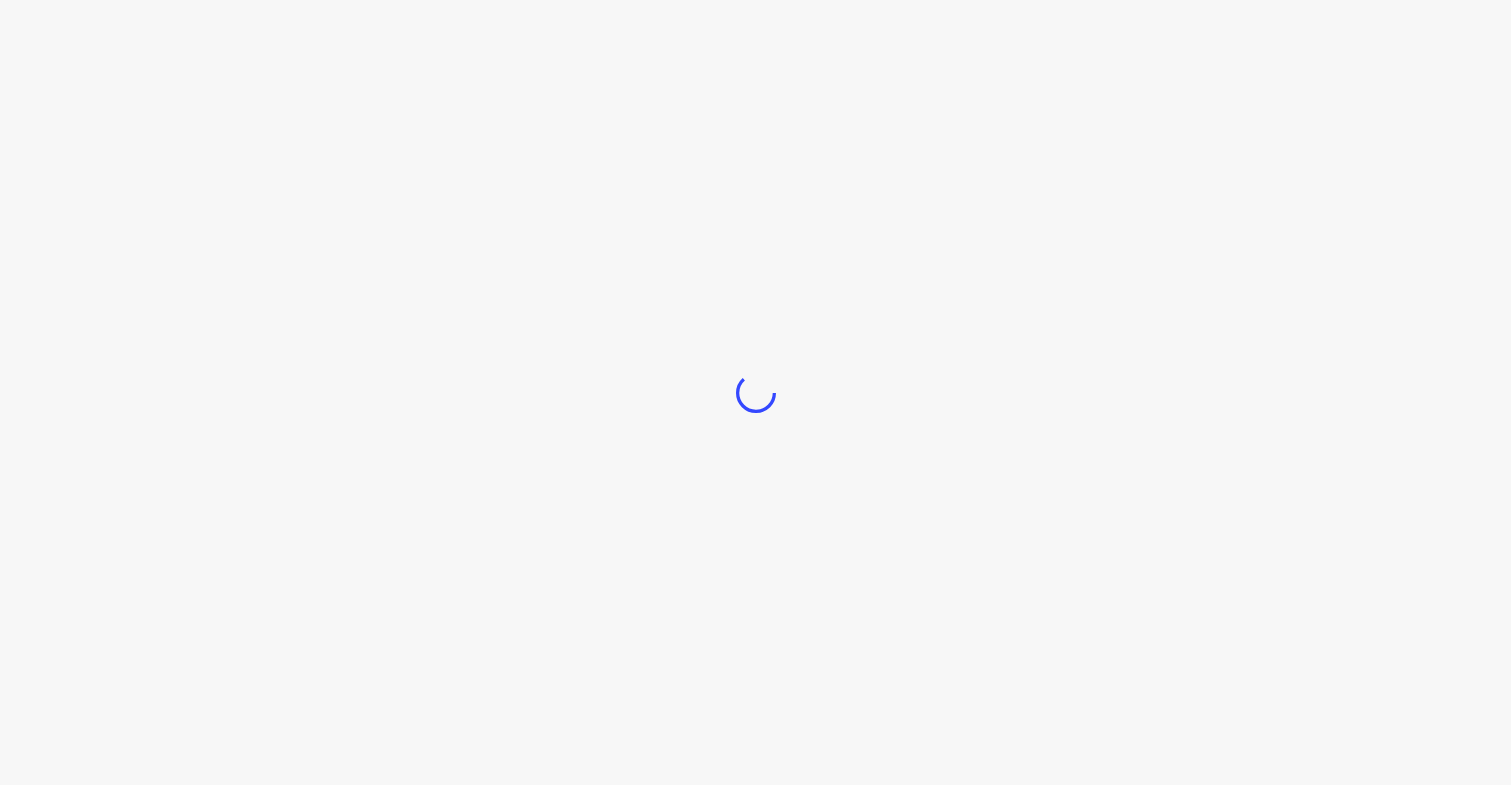 scroll, scrollTop: 0, scrollLeft: 0, axis: both 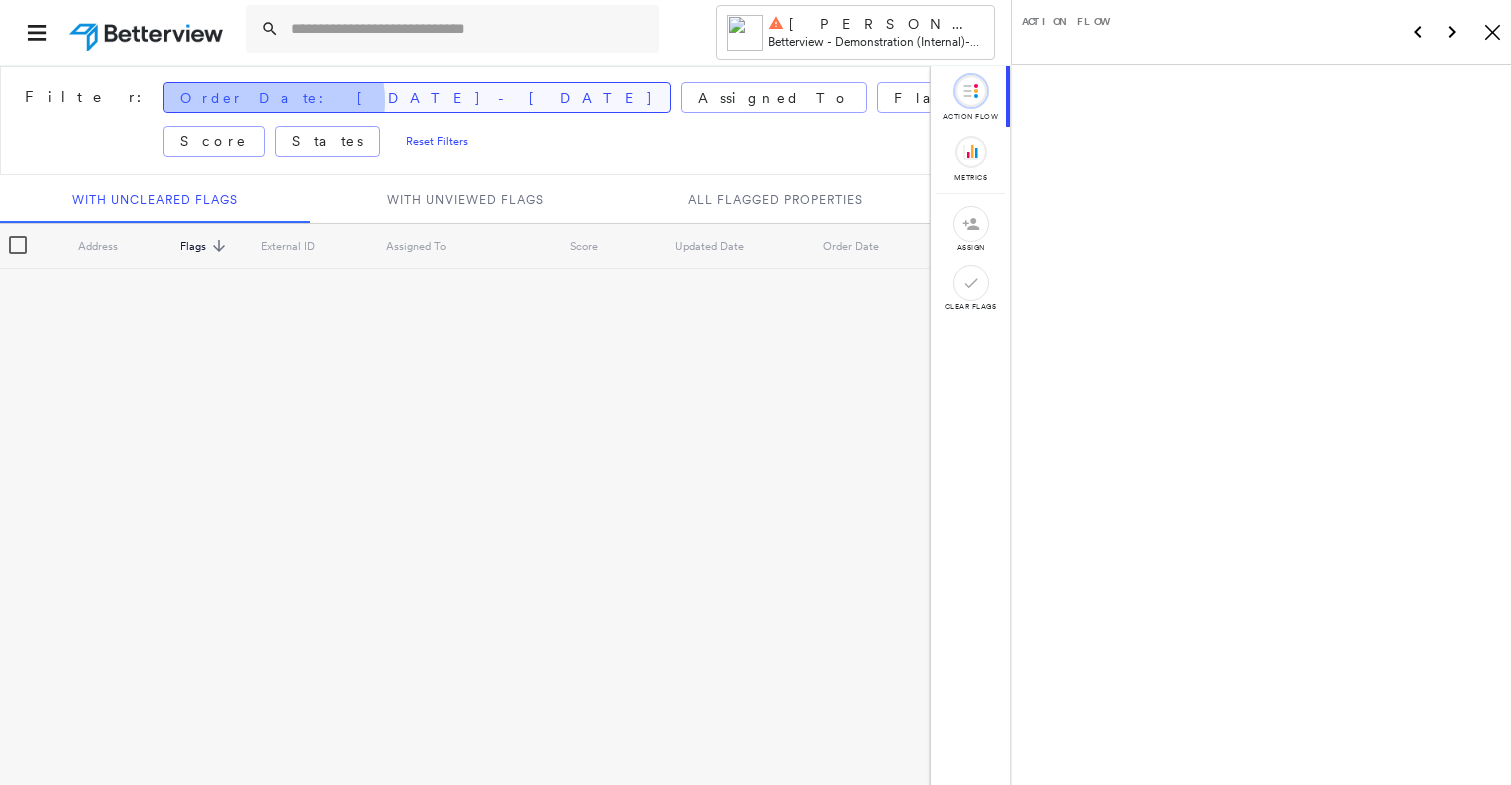click on "Order Date: [DATE] - [DATE]" at bounding box center (417, 98) 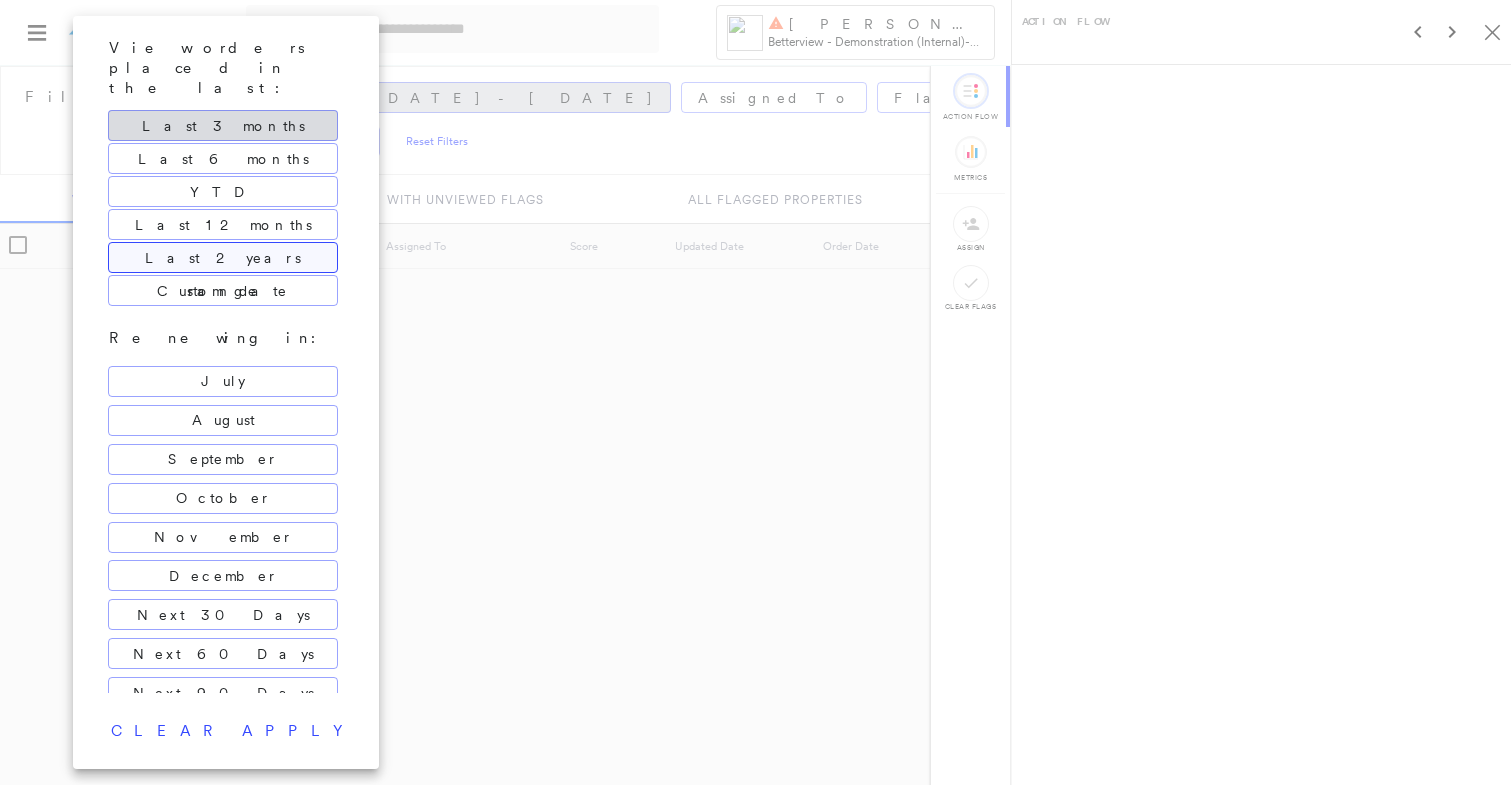 click on "Last 2 years" at bounding box center (223, 258) 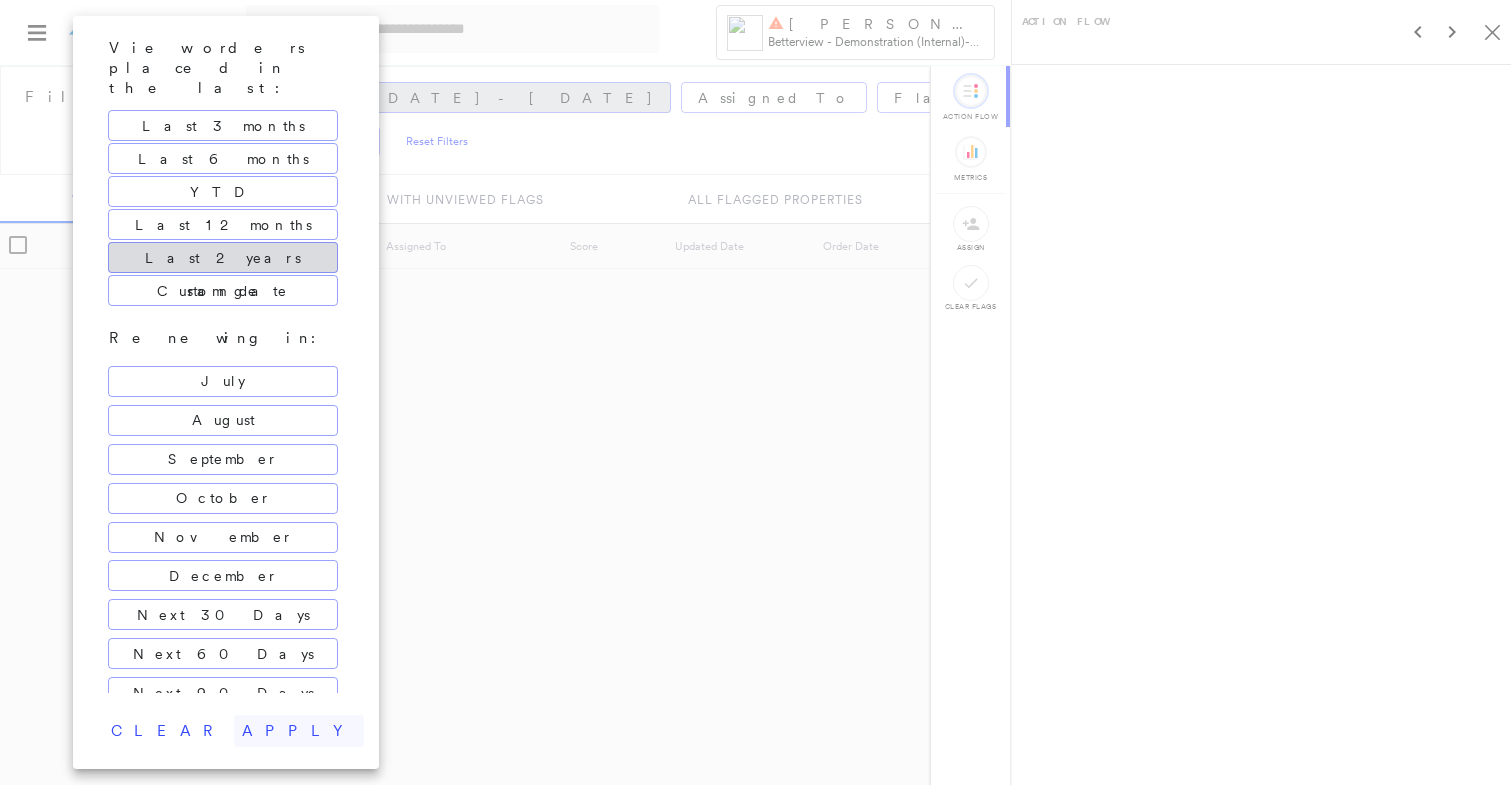 click on "apply" at bounding box center (299, 731) 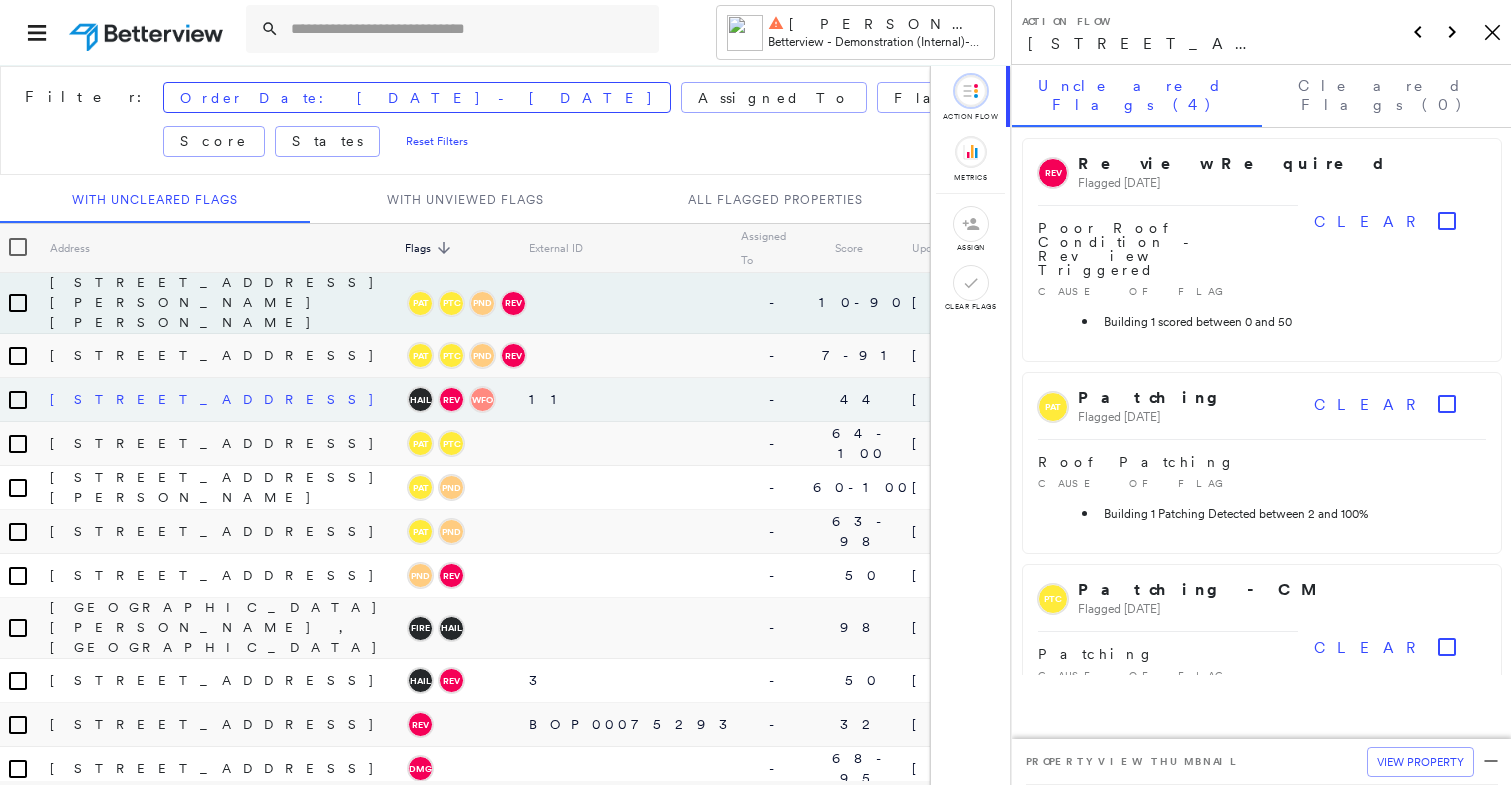 click on "104 EXCHANGE ST, ROCKLAND, MA 02370" at bounding box center [226, 399] 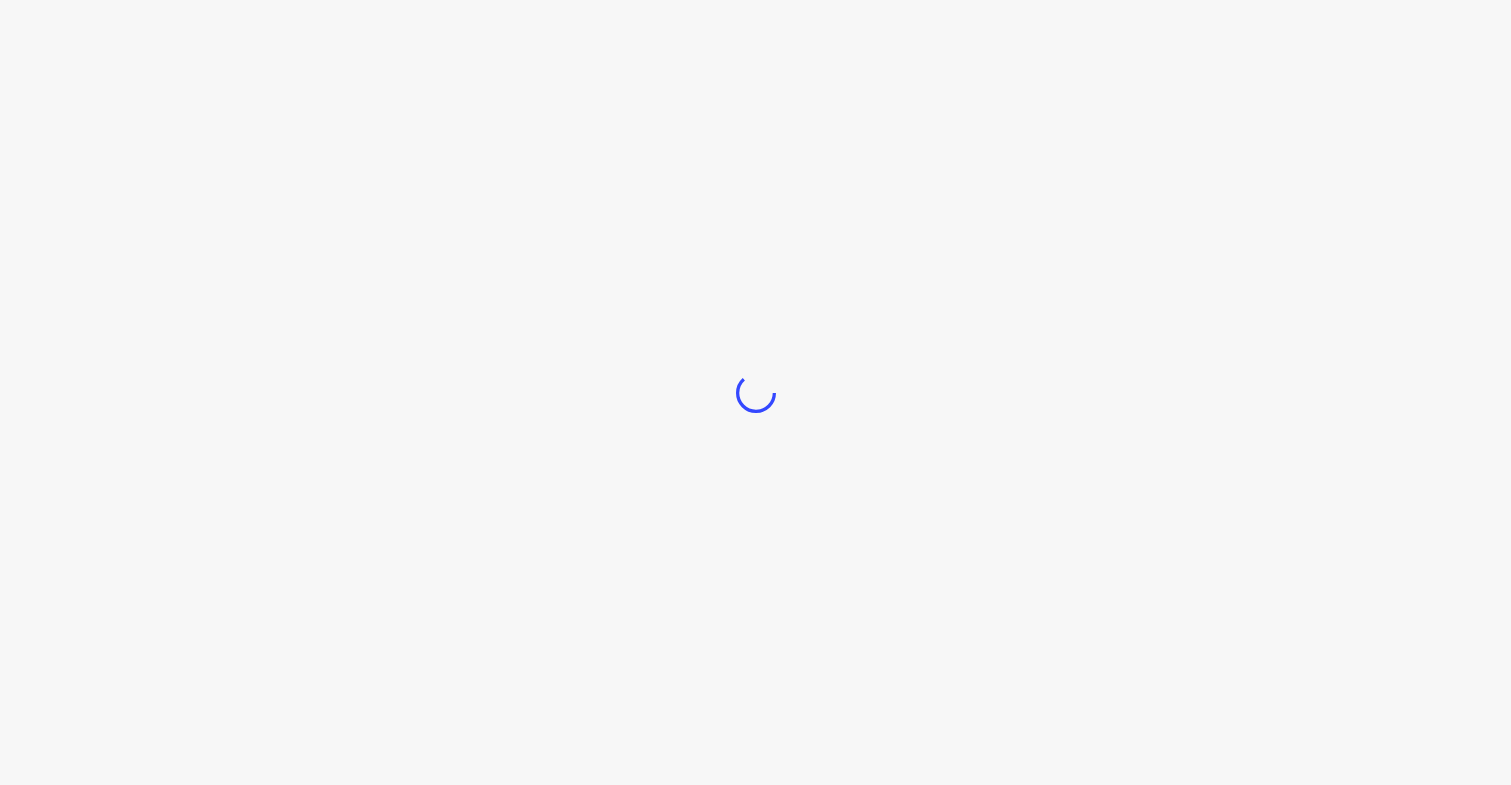 scroll, scrollTop: 0, scrollLeft: 0, axis: both 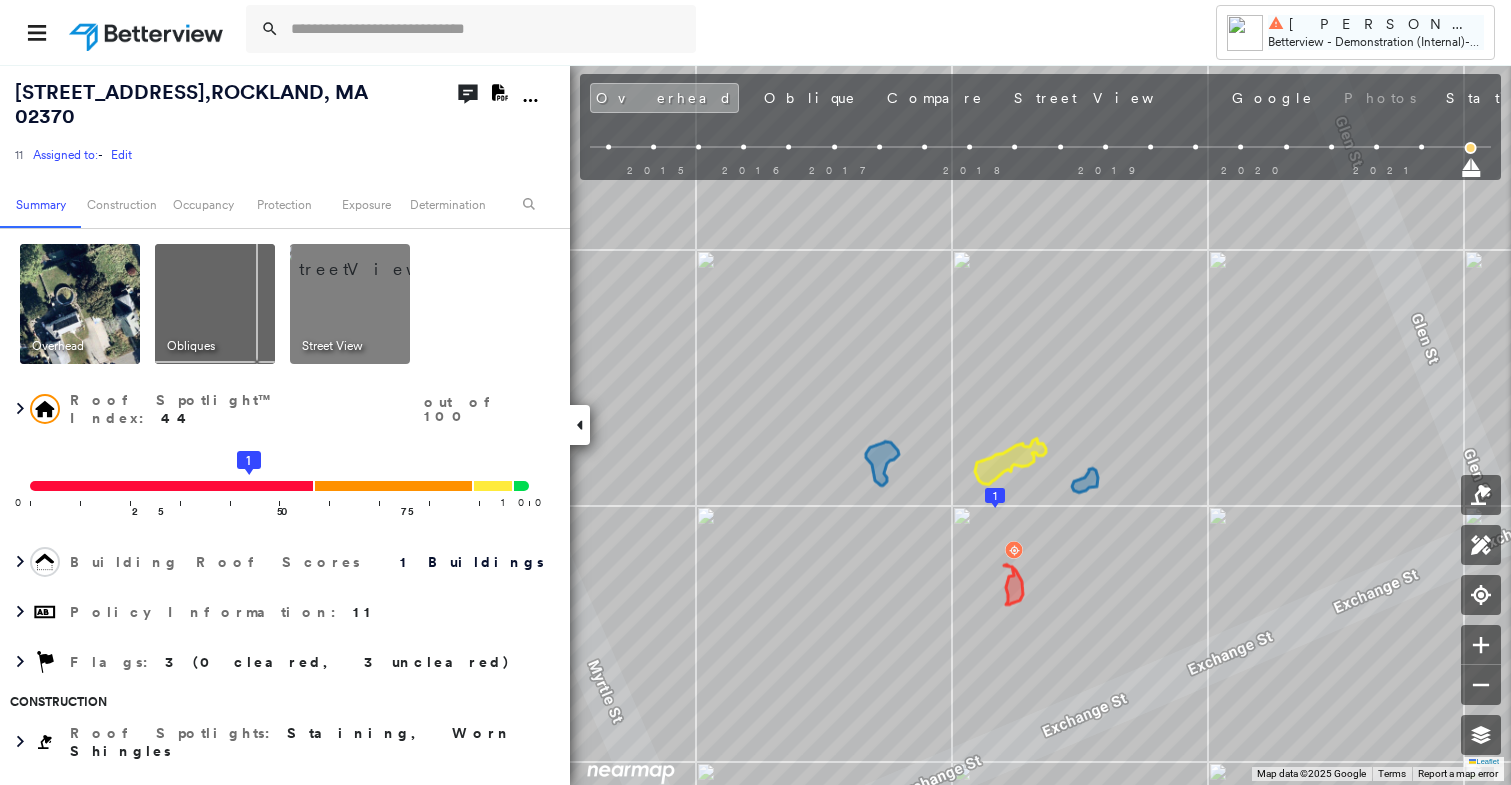 click on "Betterview - Demonstration (Internal)" at bounding box center [1366, 41] 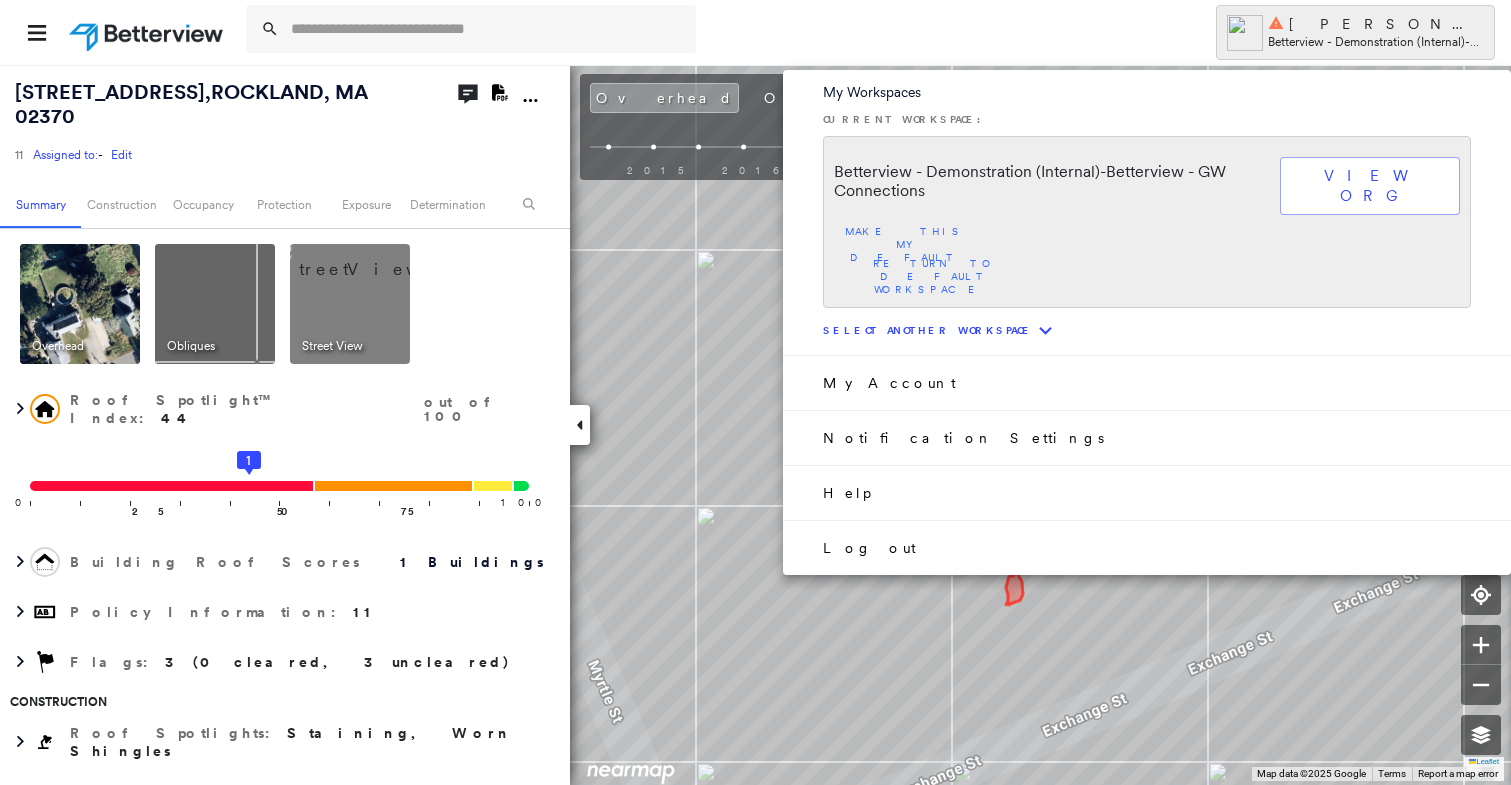 click on "Select another workspace expand more" at bounding box center (1147, 331) 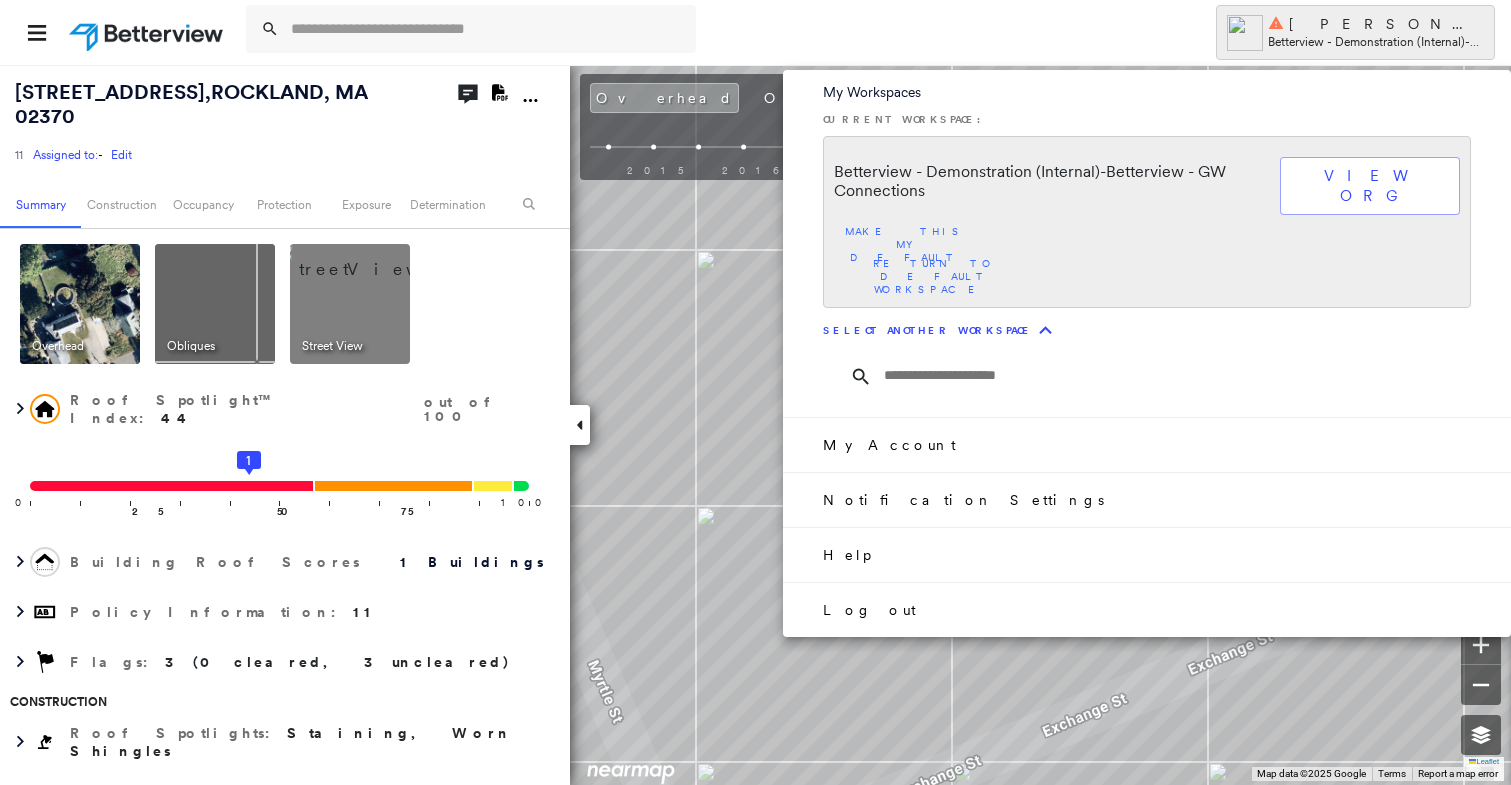 click at bounding box center [1185, 376] 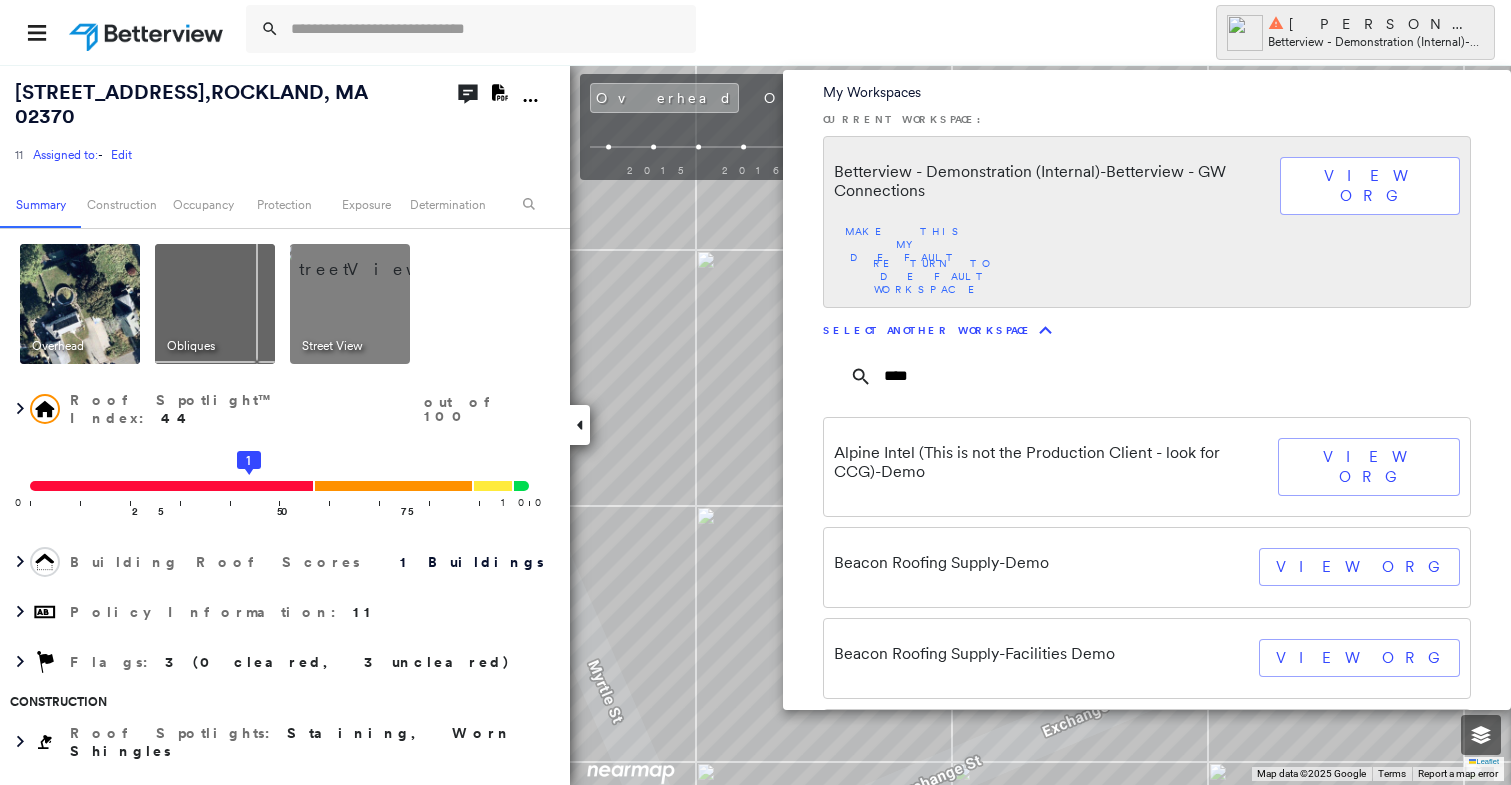 click on "****" at bounding box center [1185, 376] 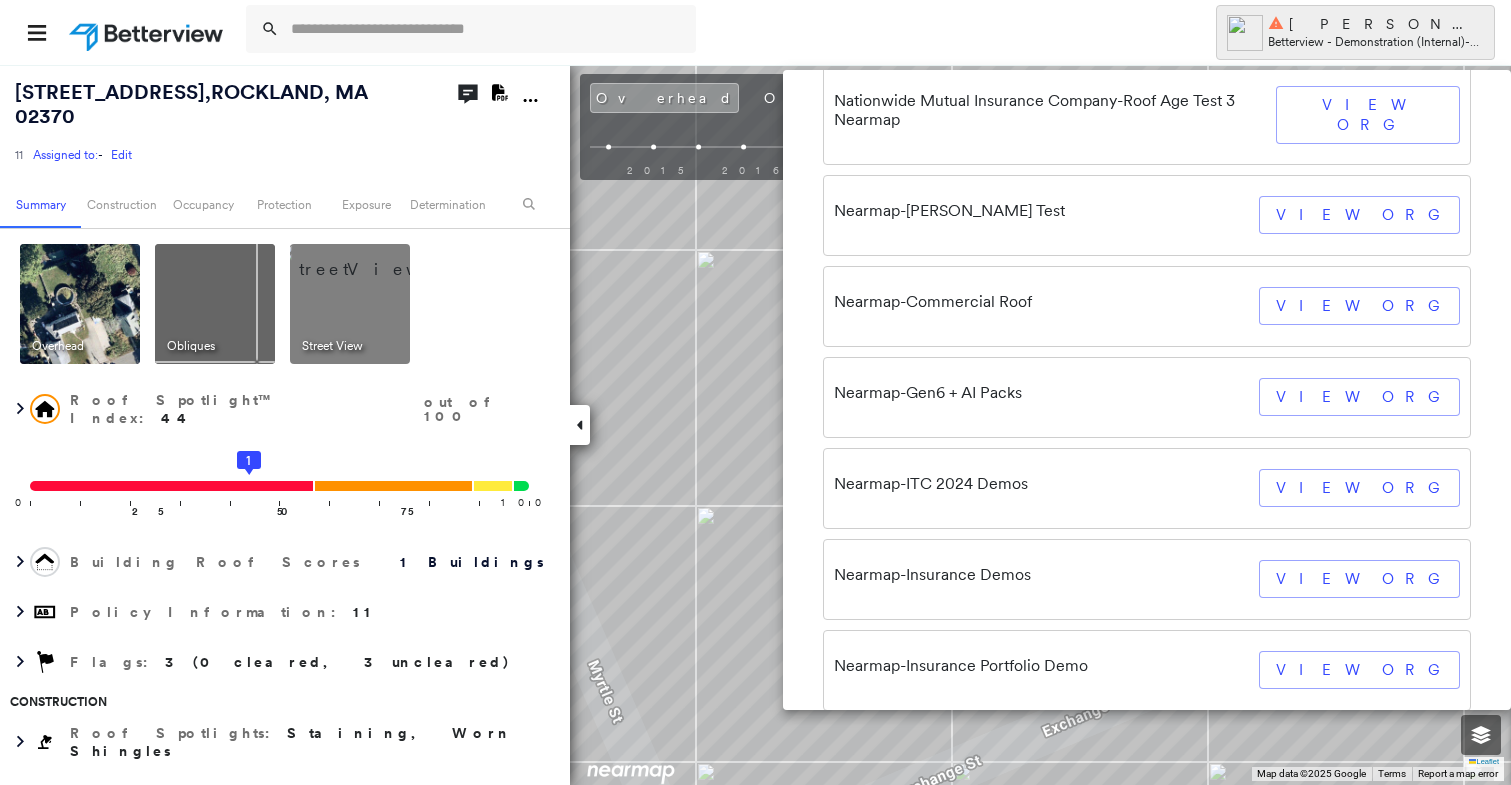 scroll, scrollTop: 1464, scrollLeft: 0, axis: vertical 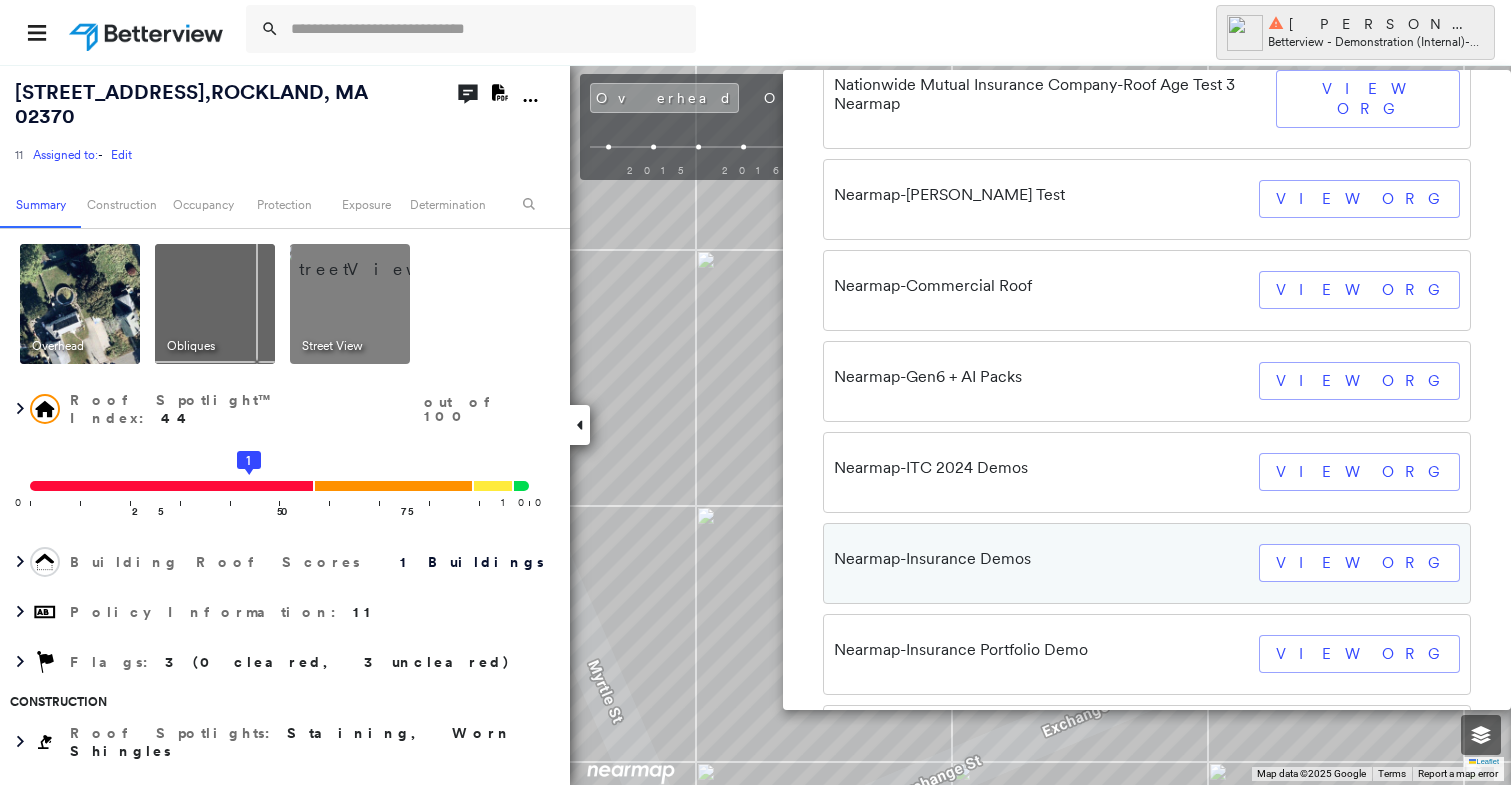 type on "*******" 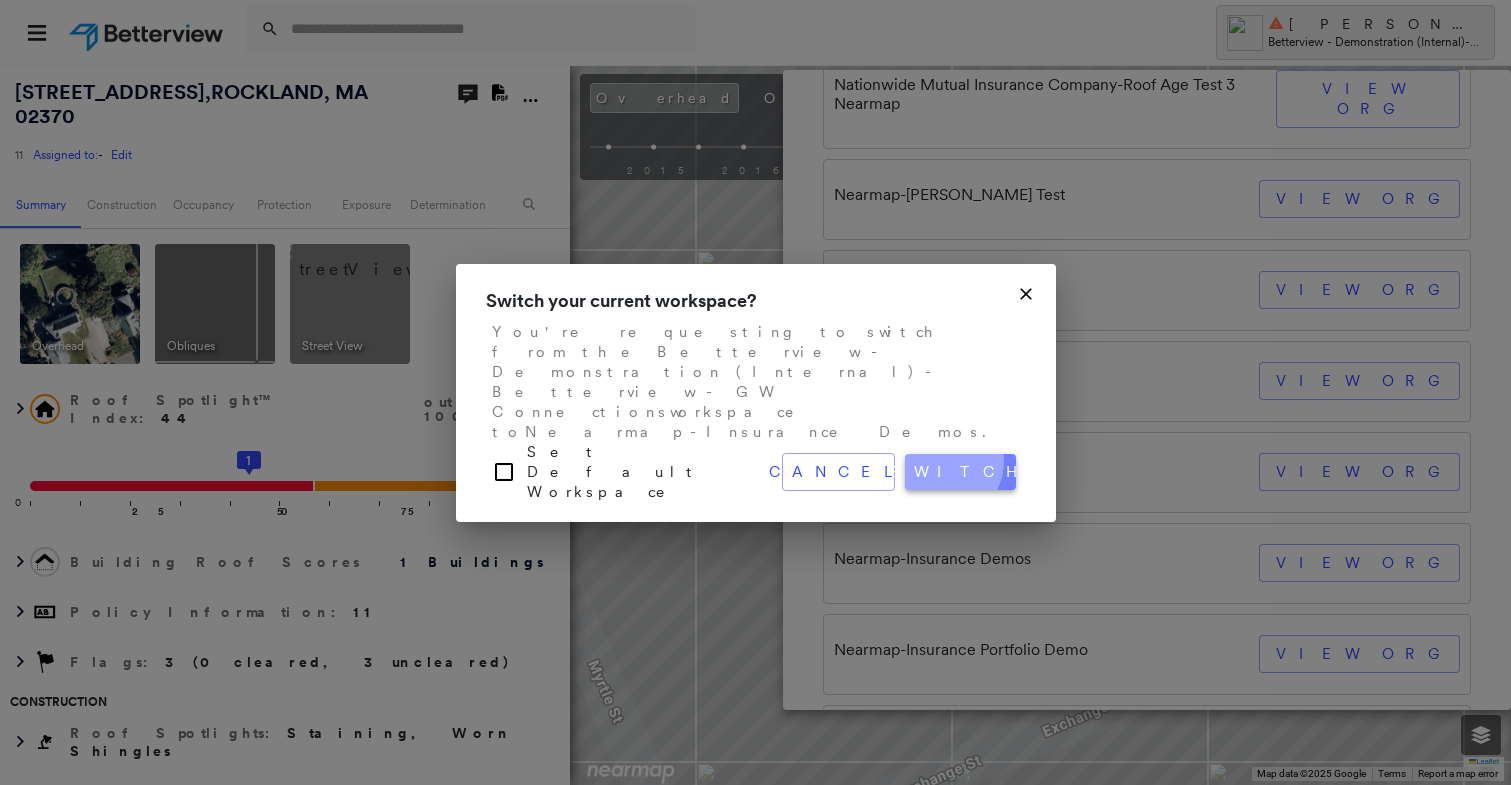 click on "switch" at bounding box center [960, 472] 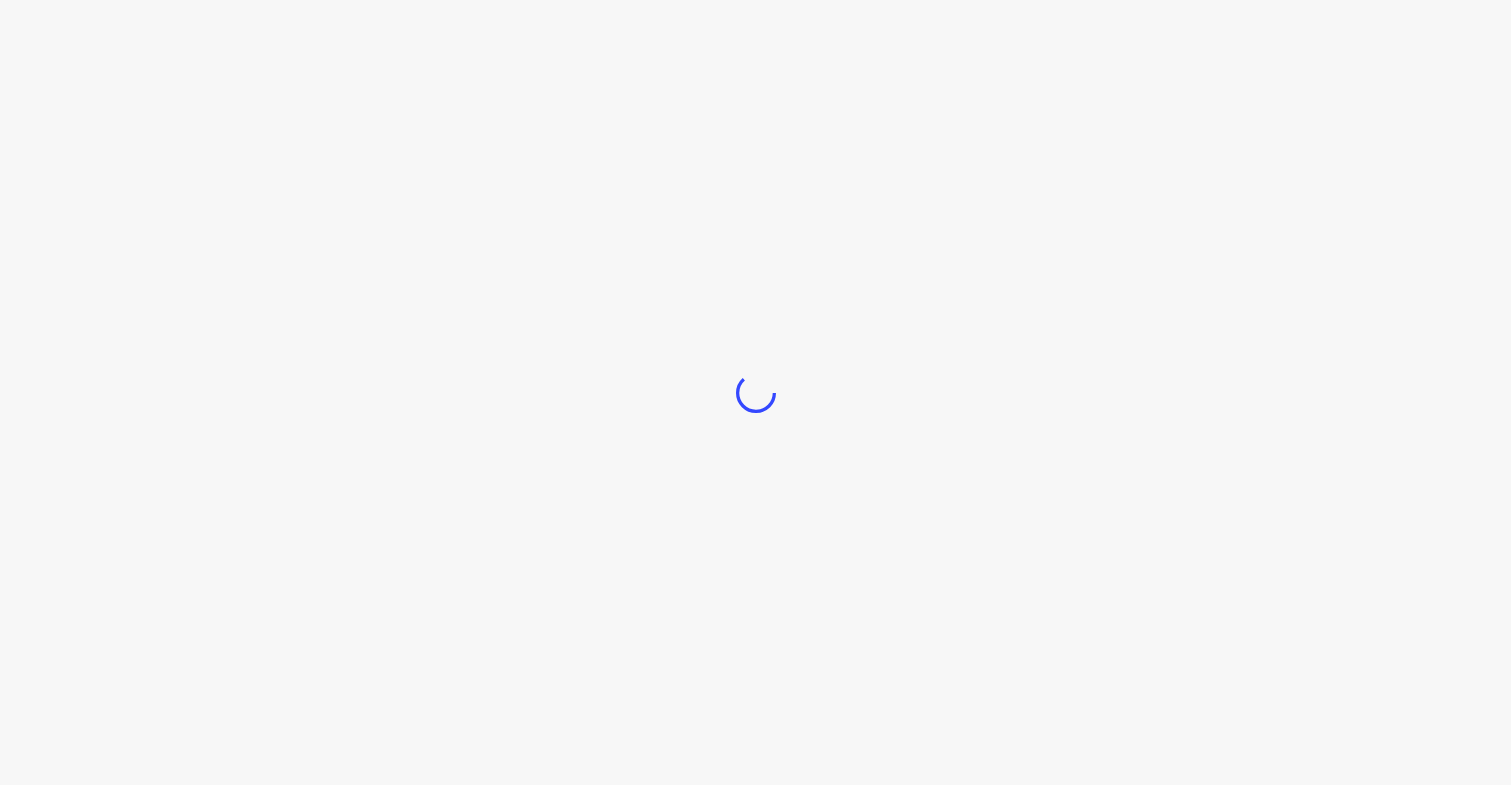 scroll, scrollTop: 0, scrollLeft: 0, axis: both 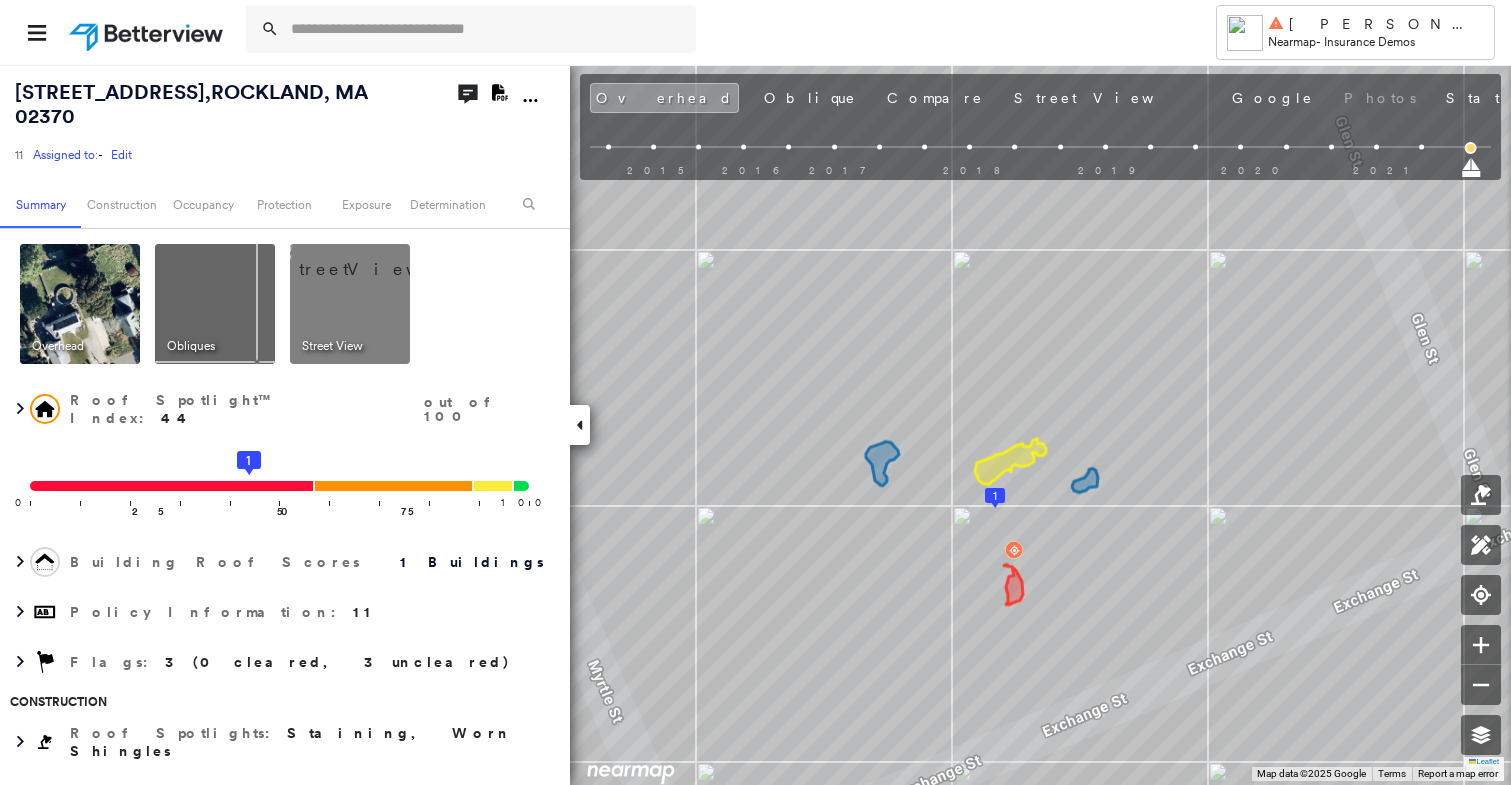click at bounding box center [148, 32] 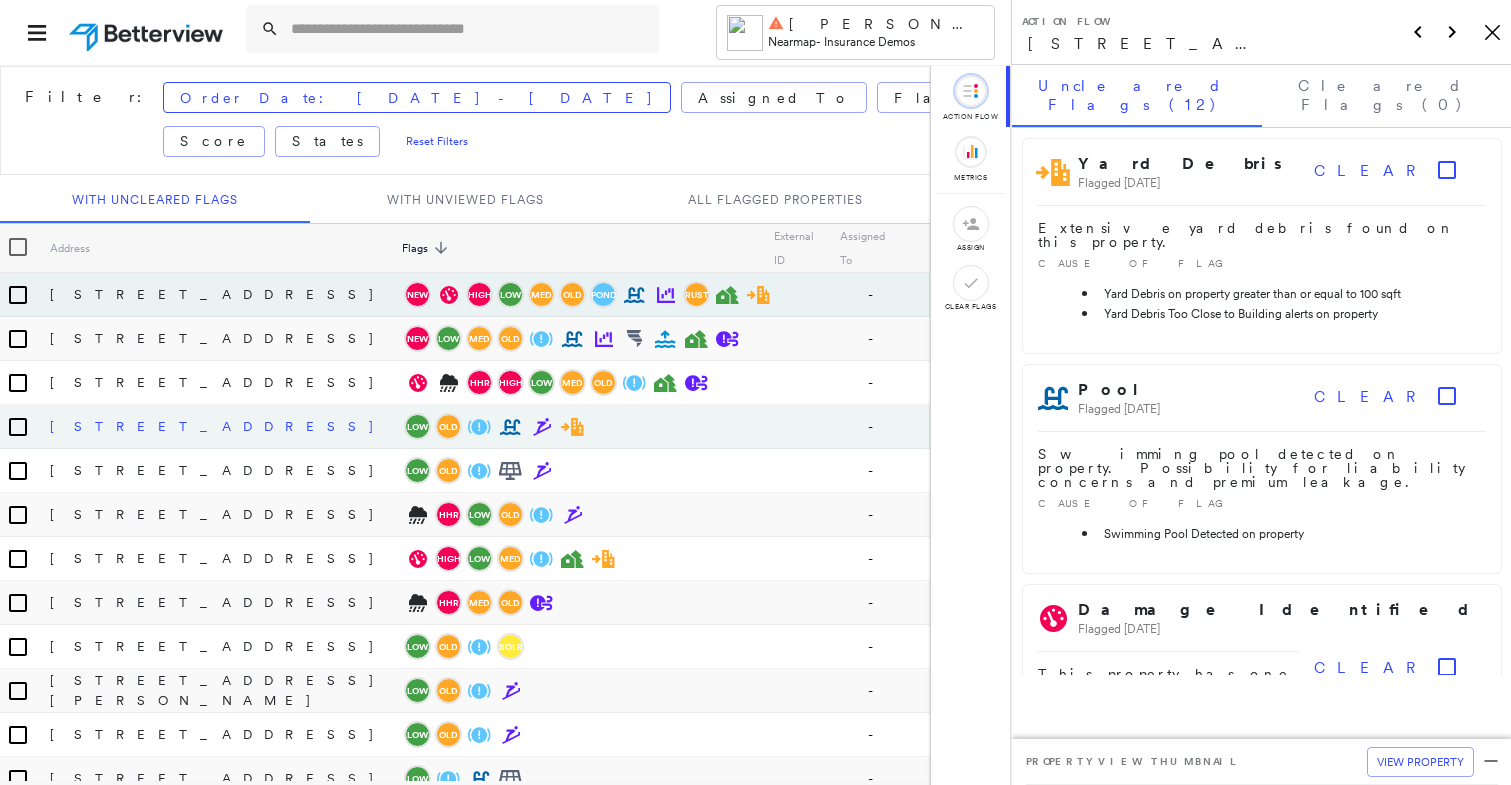 click on "[STREET_ADDRESS]" at bounding box center (226, 426) 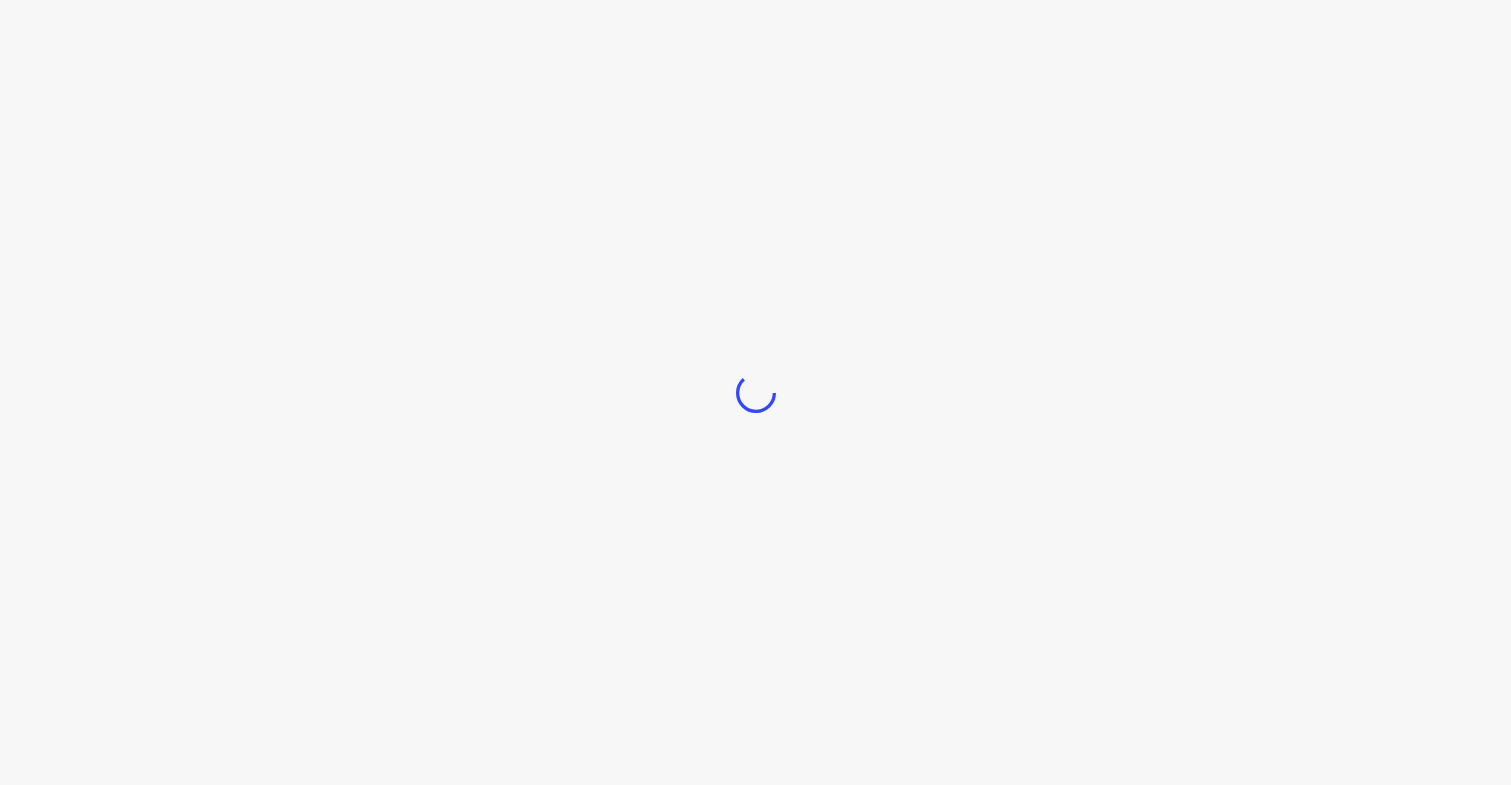 scroll, scrollTop: 0, scrollLeft: 0, axis: both 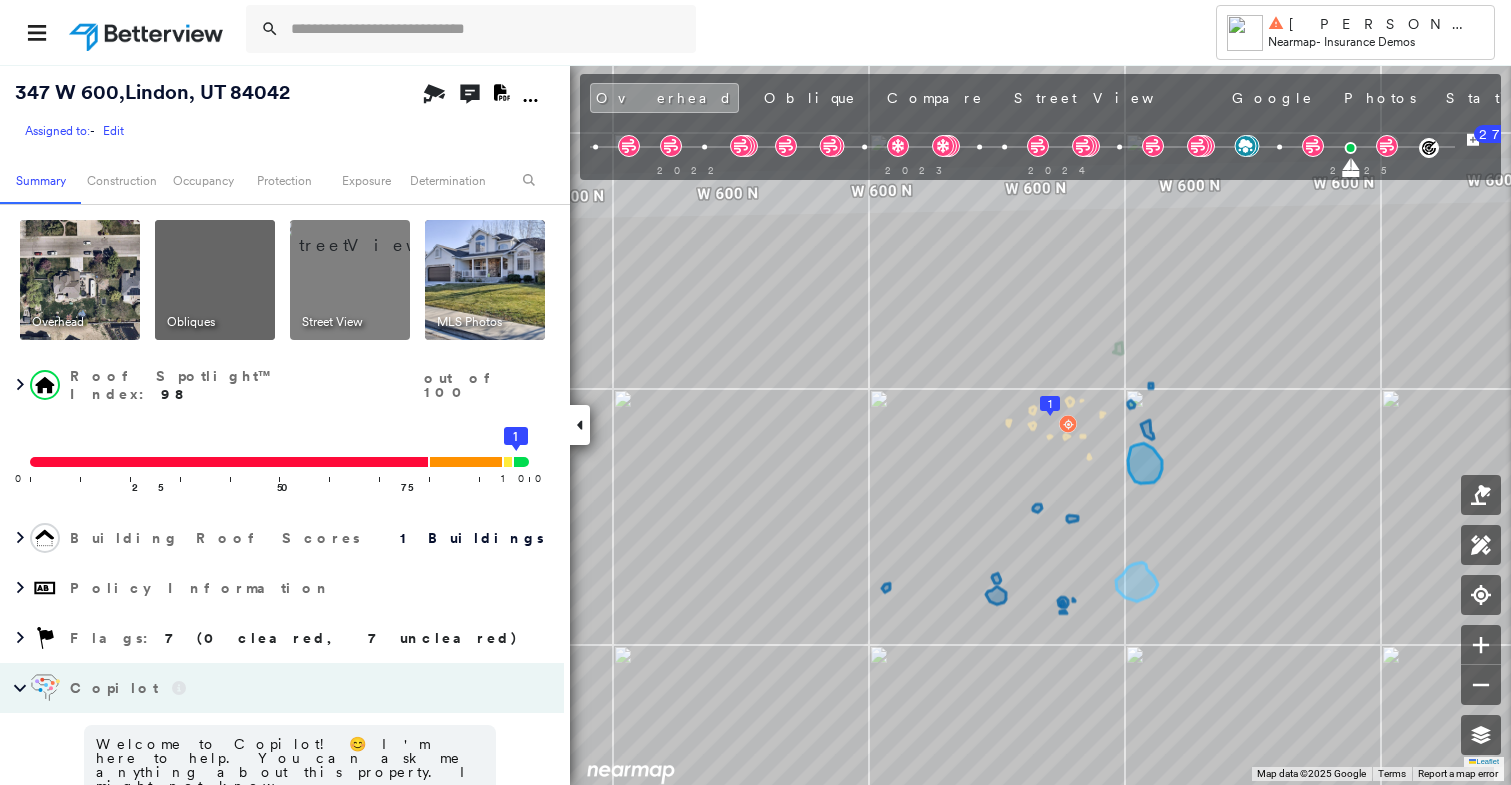 click 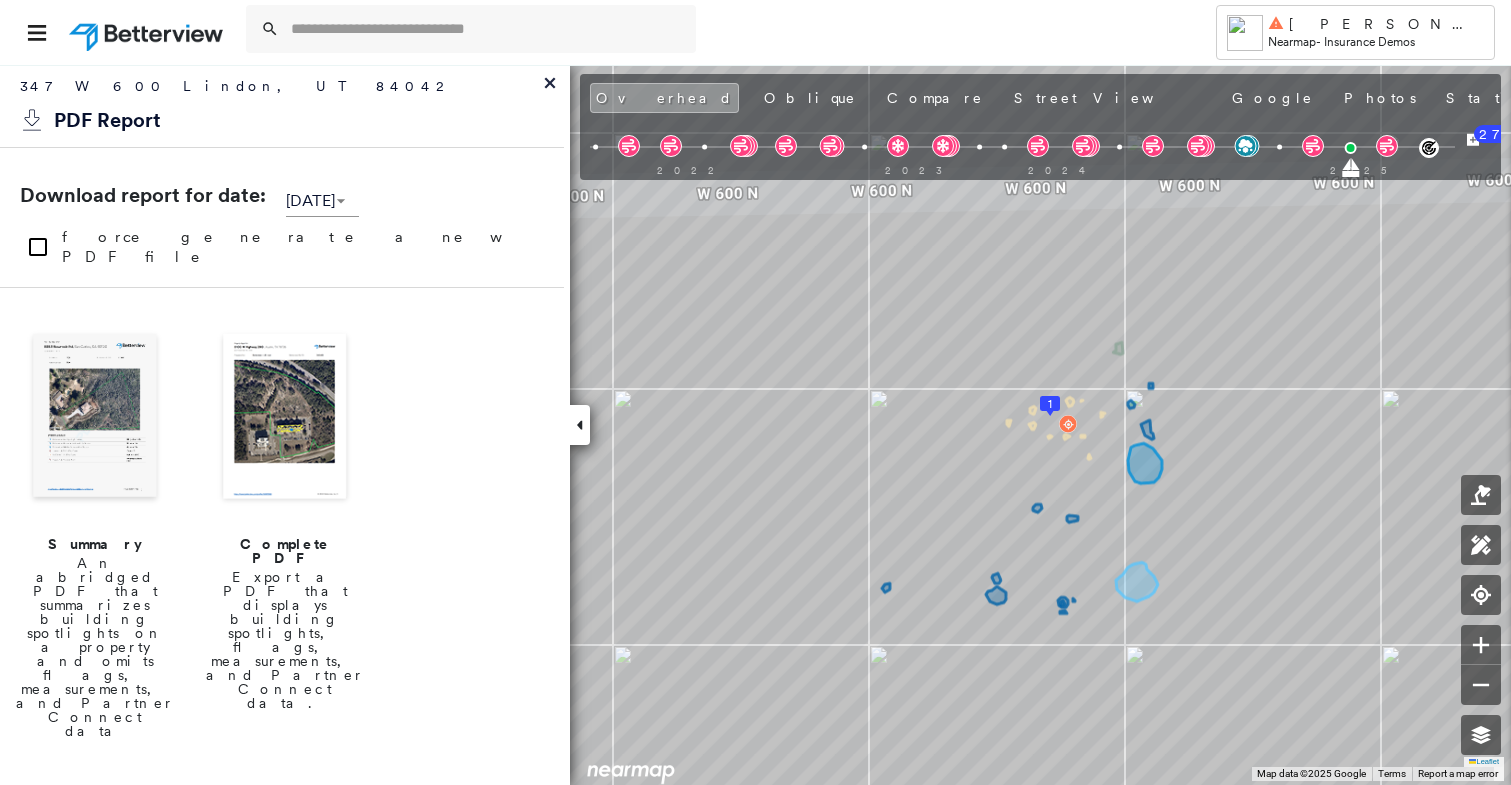 click at bounding box center [95, 418] 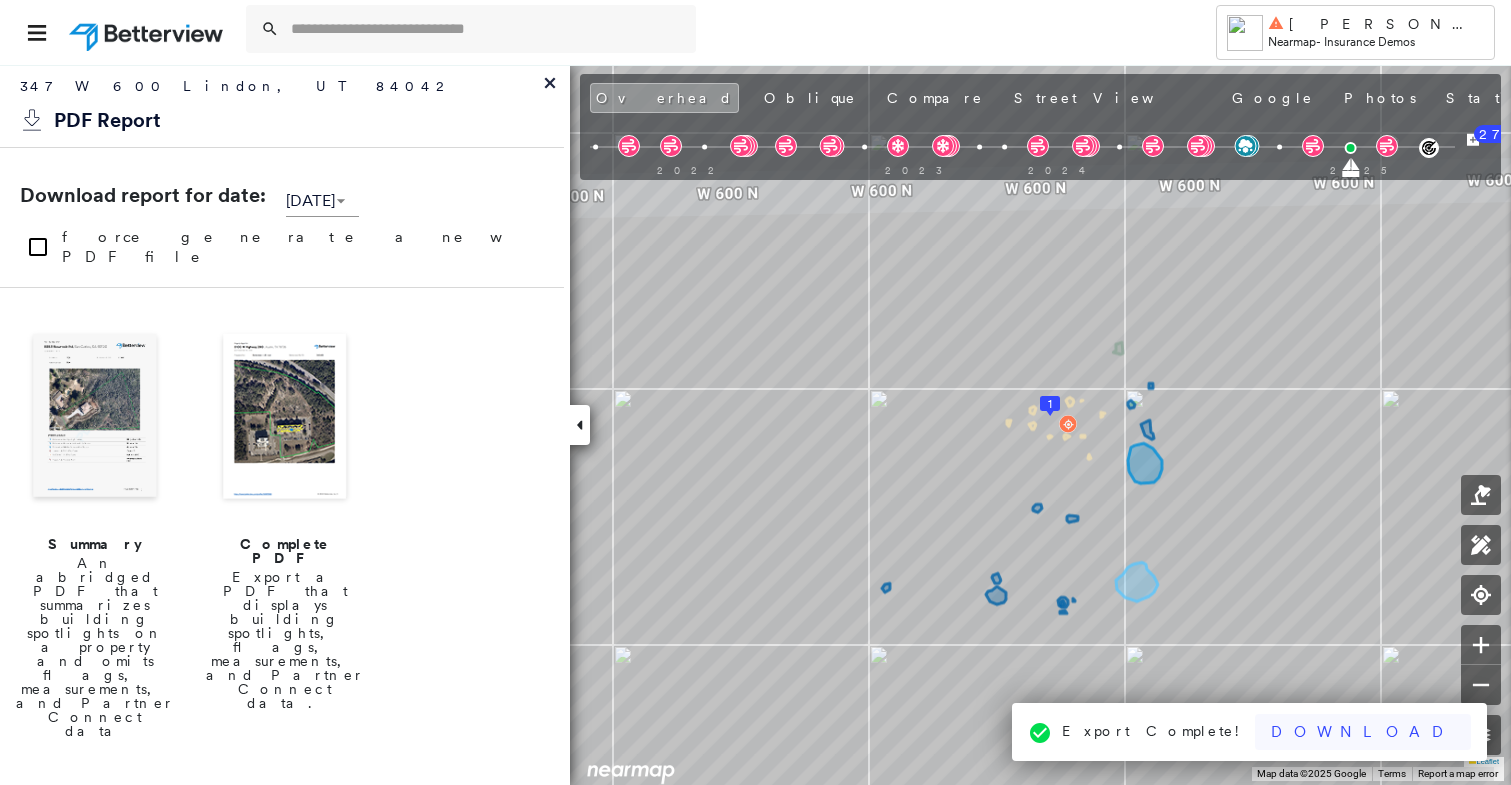 click on "Download" at bounding box center [1363, 732] 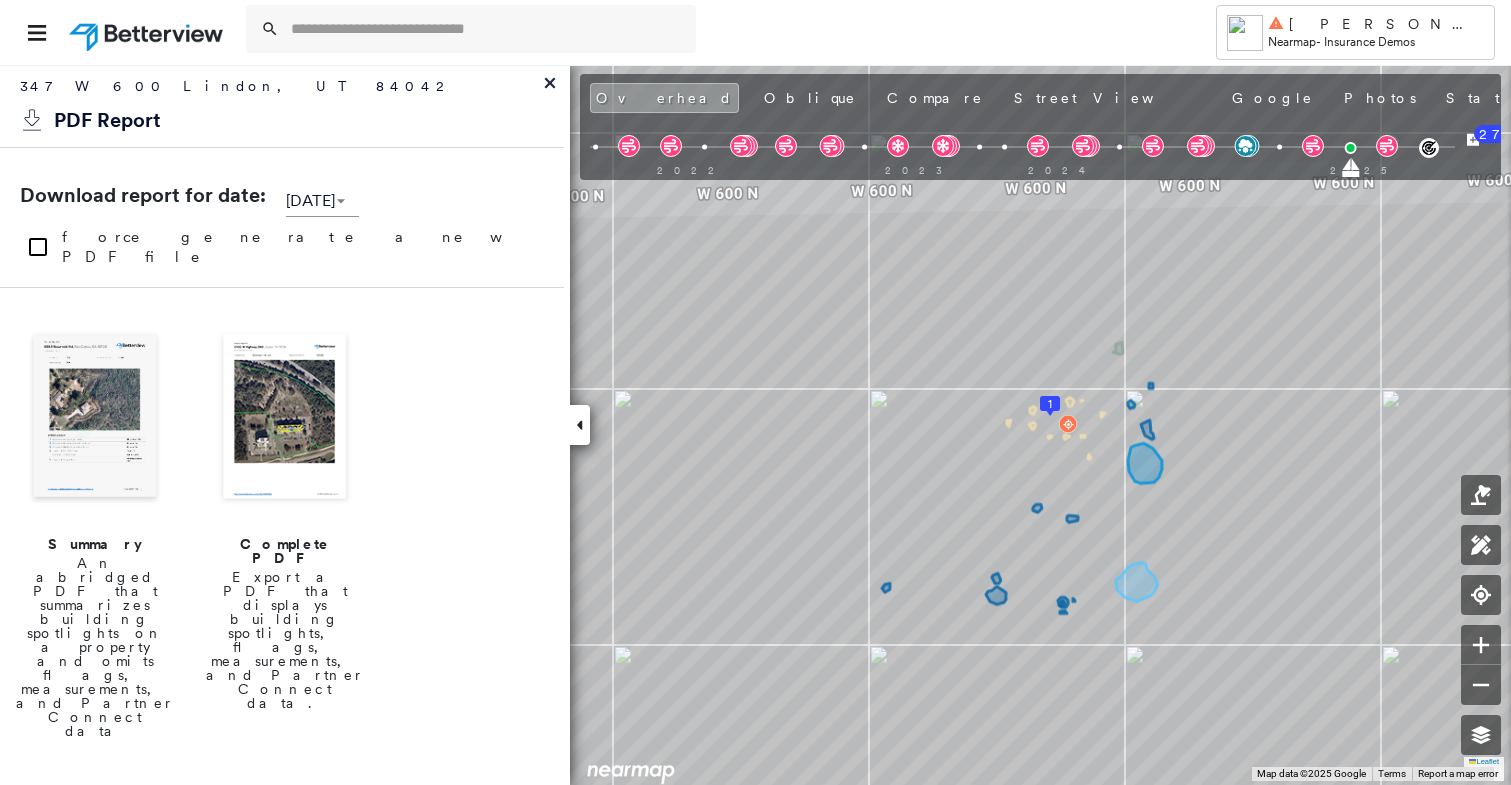 click at bounding box center (285, 418) 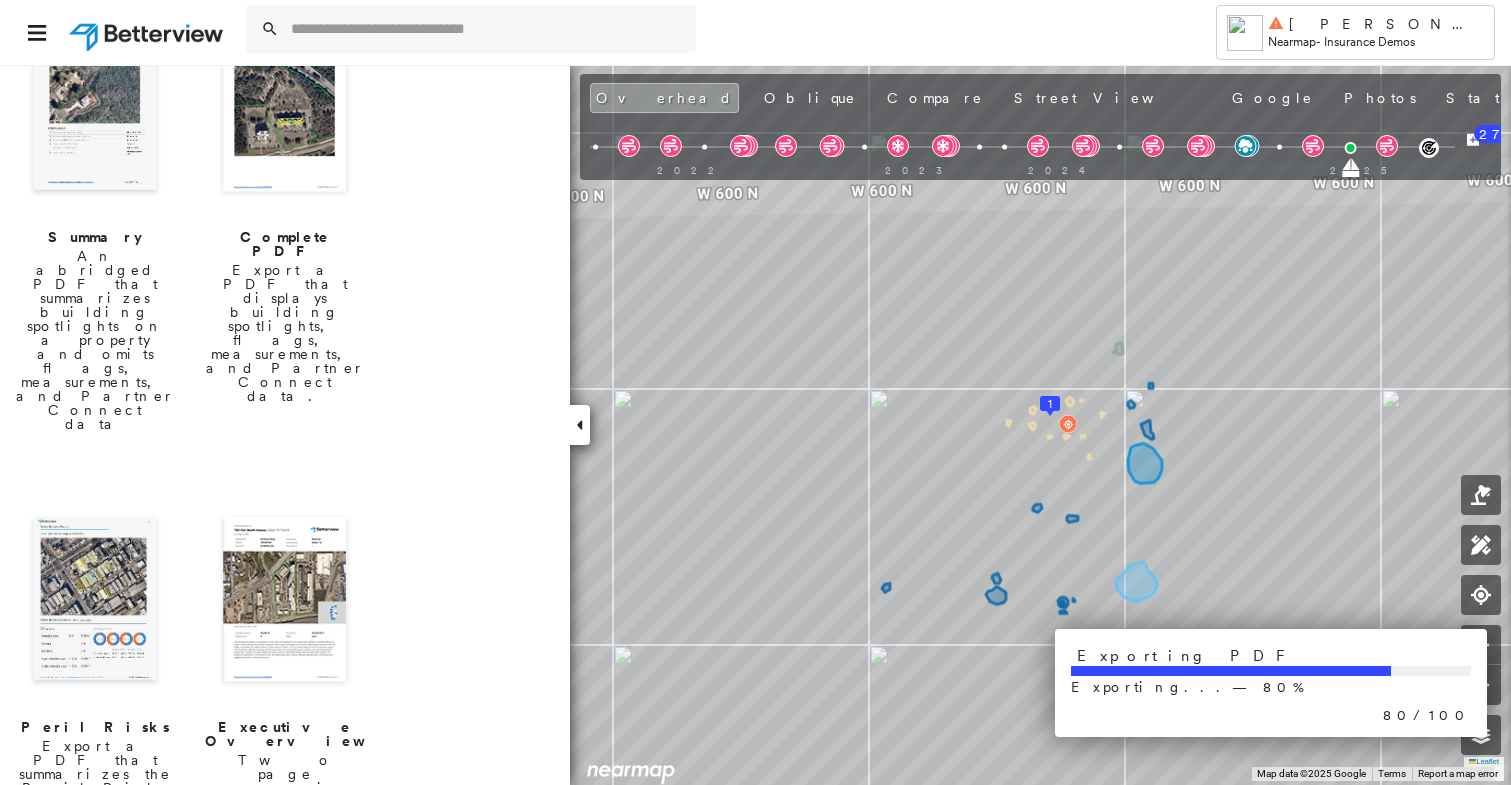 scroll, scrollTop: 0, scrollLeft: 0, axis: both 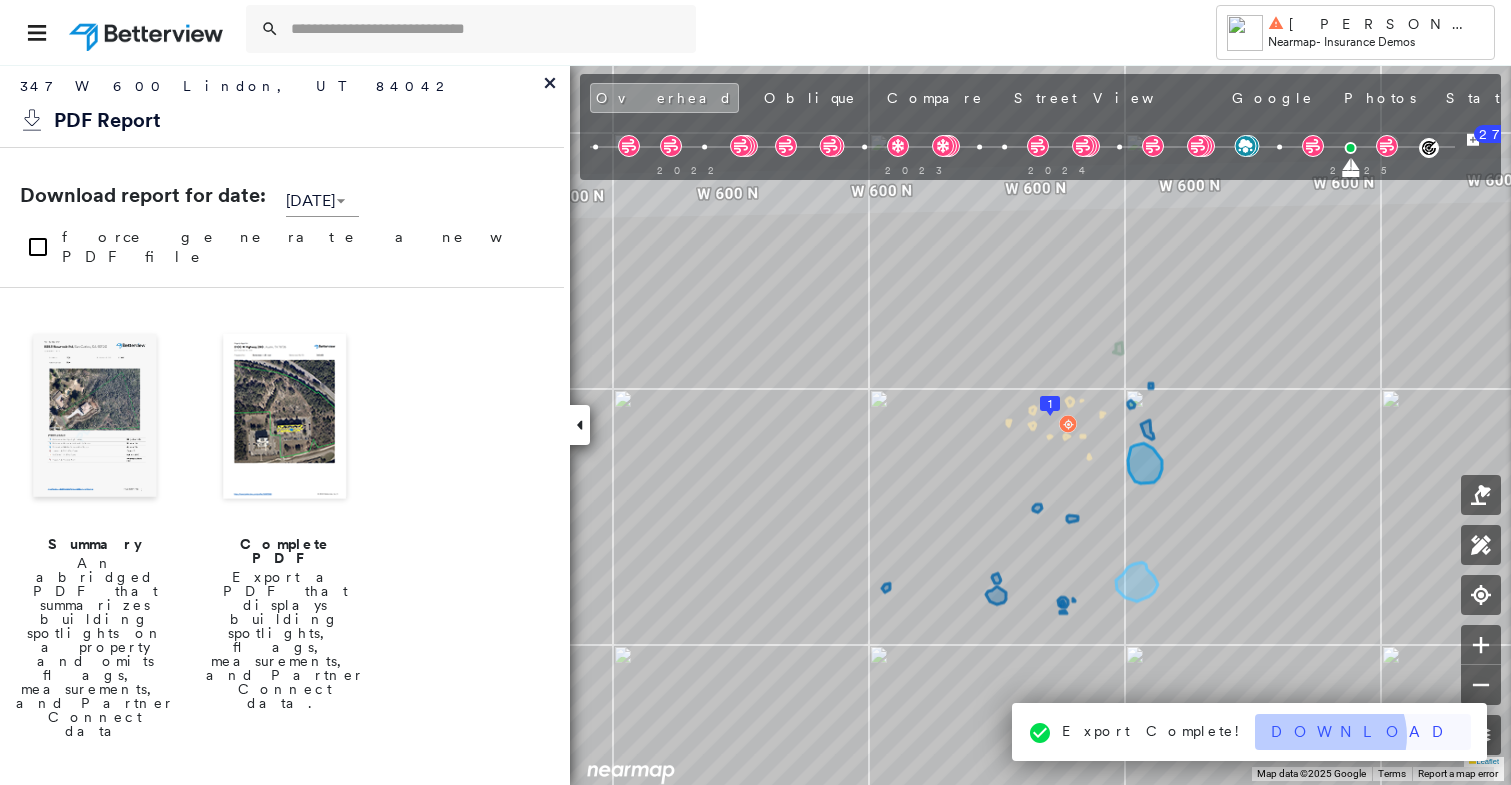 click on "Download" at bounding box center (1363, 732) 